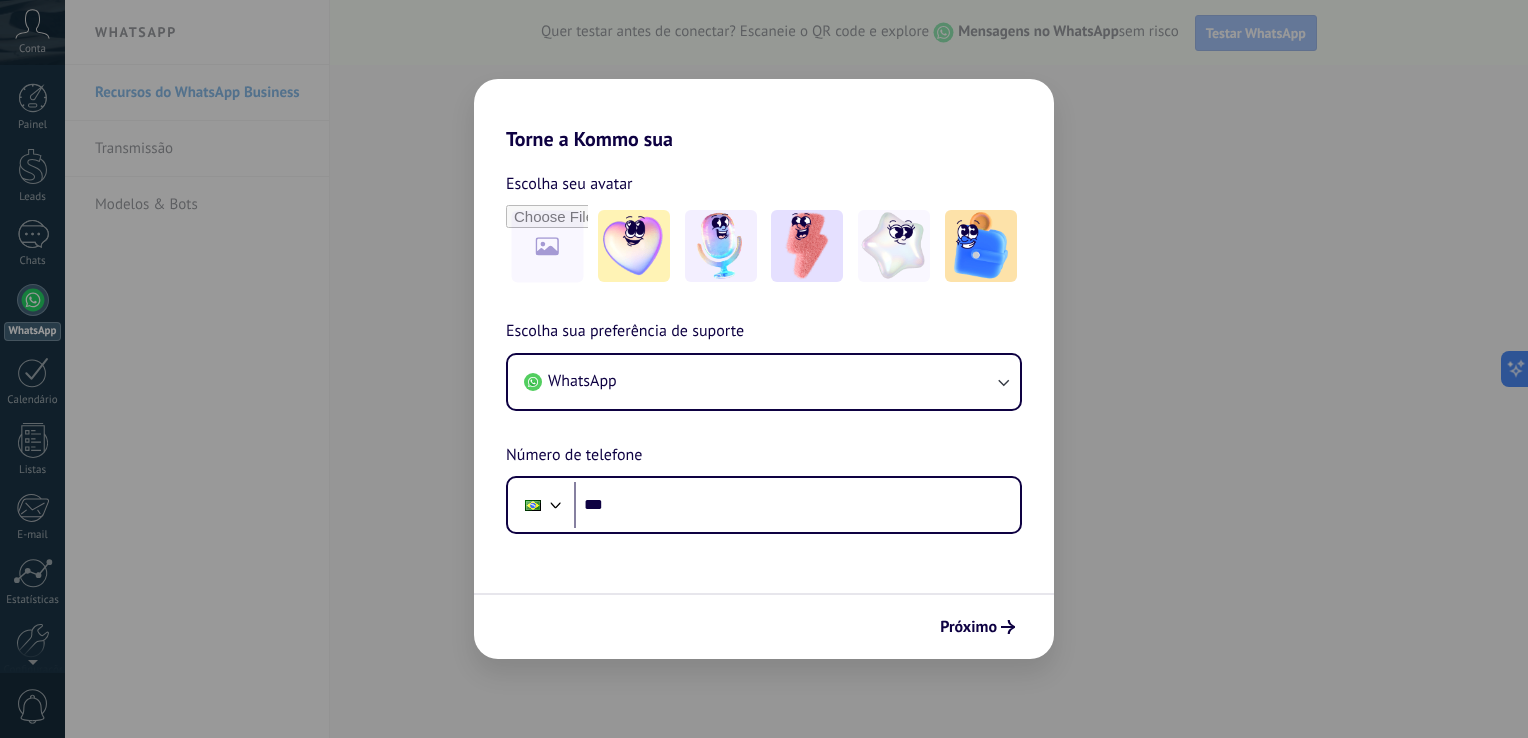 scroll, scrollTop: 0, scrollLeft: 0, axis: both 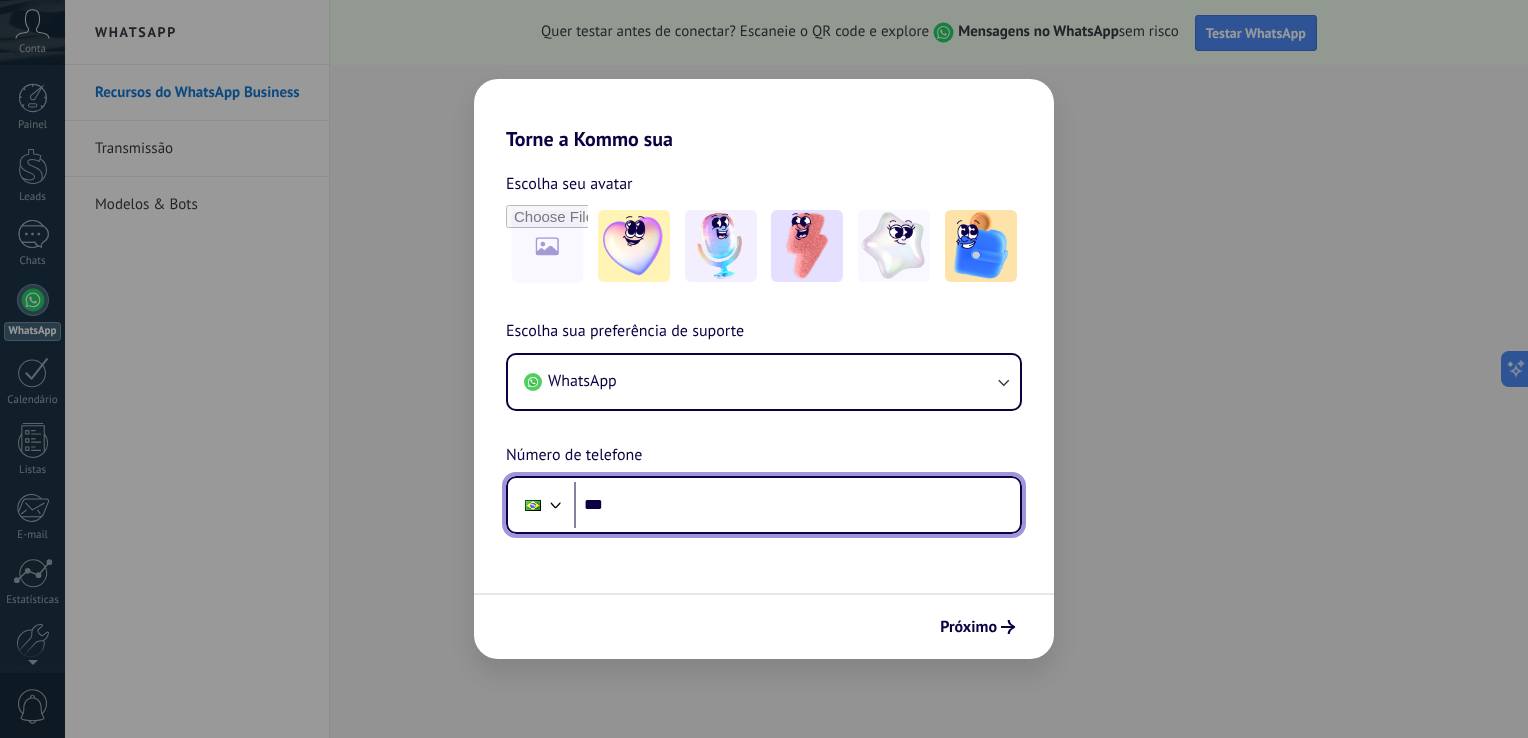 click on "***" at bounding box center (797, 505) 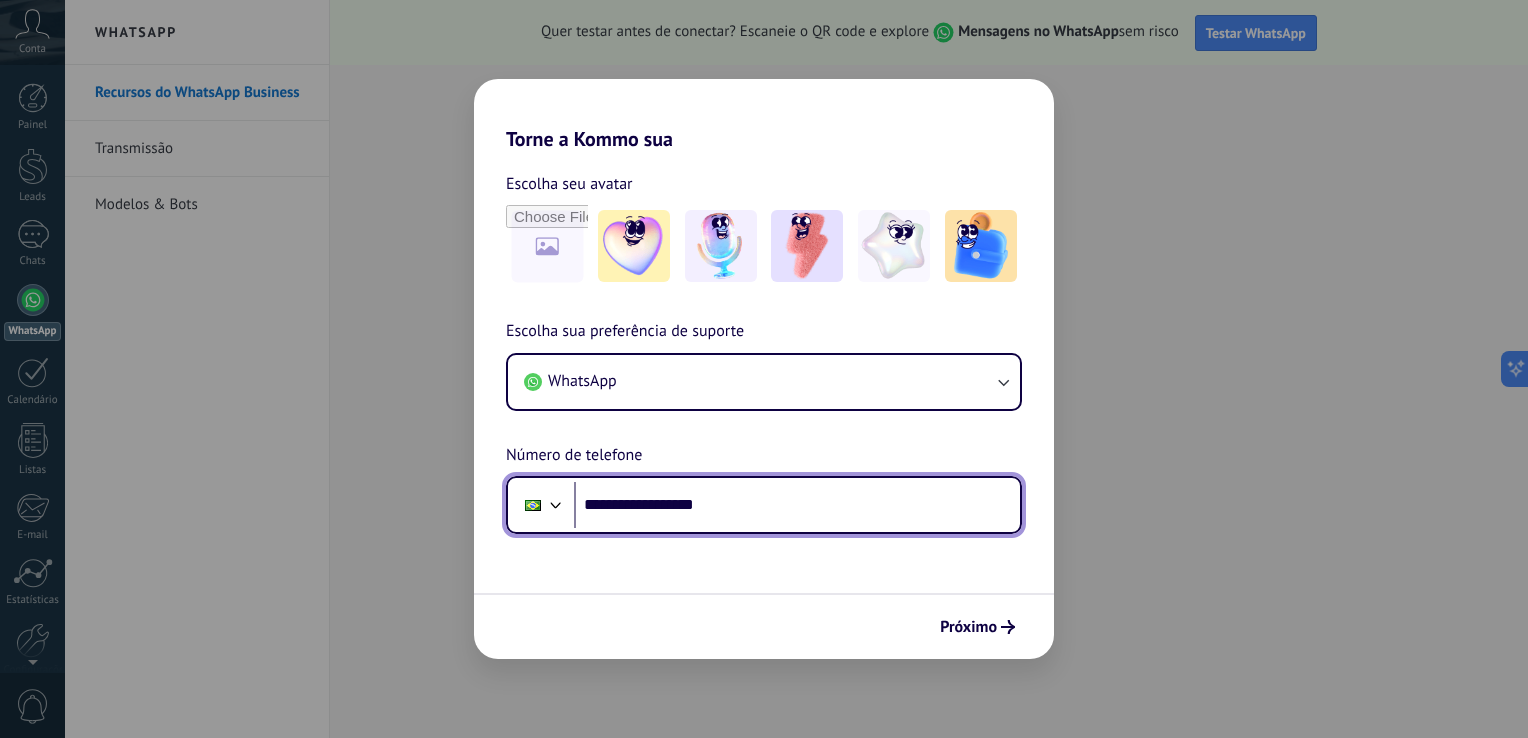 type on "**********" 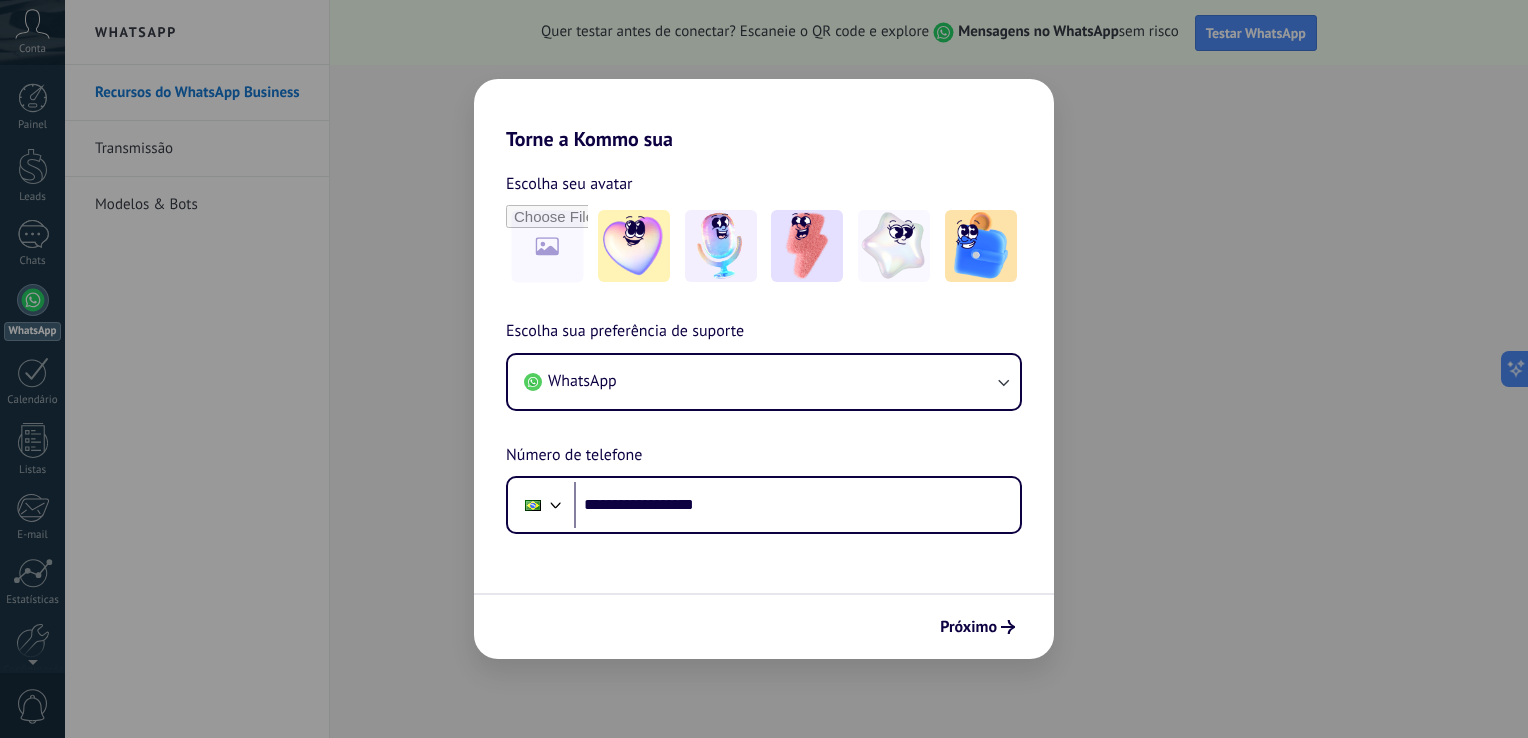 click on "Próximo" at bounding box center (764, 626) 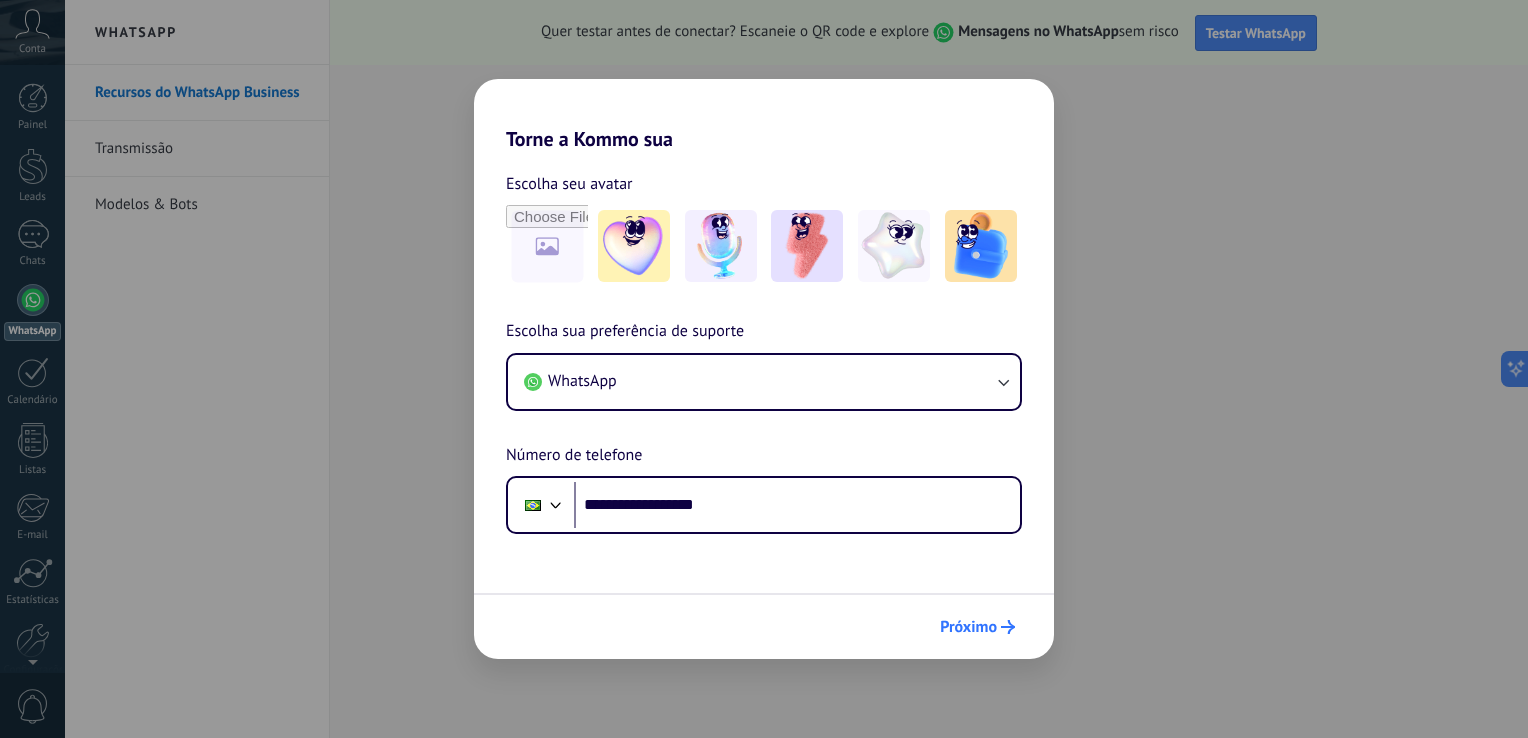 click on "Próximo" at bounding box center [968, 627] 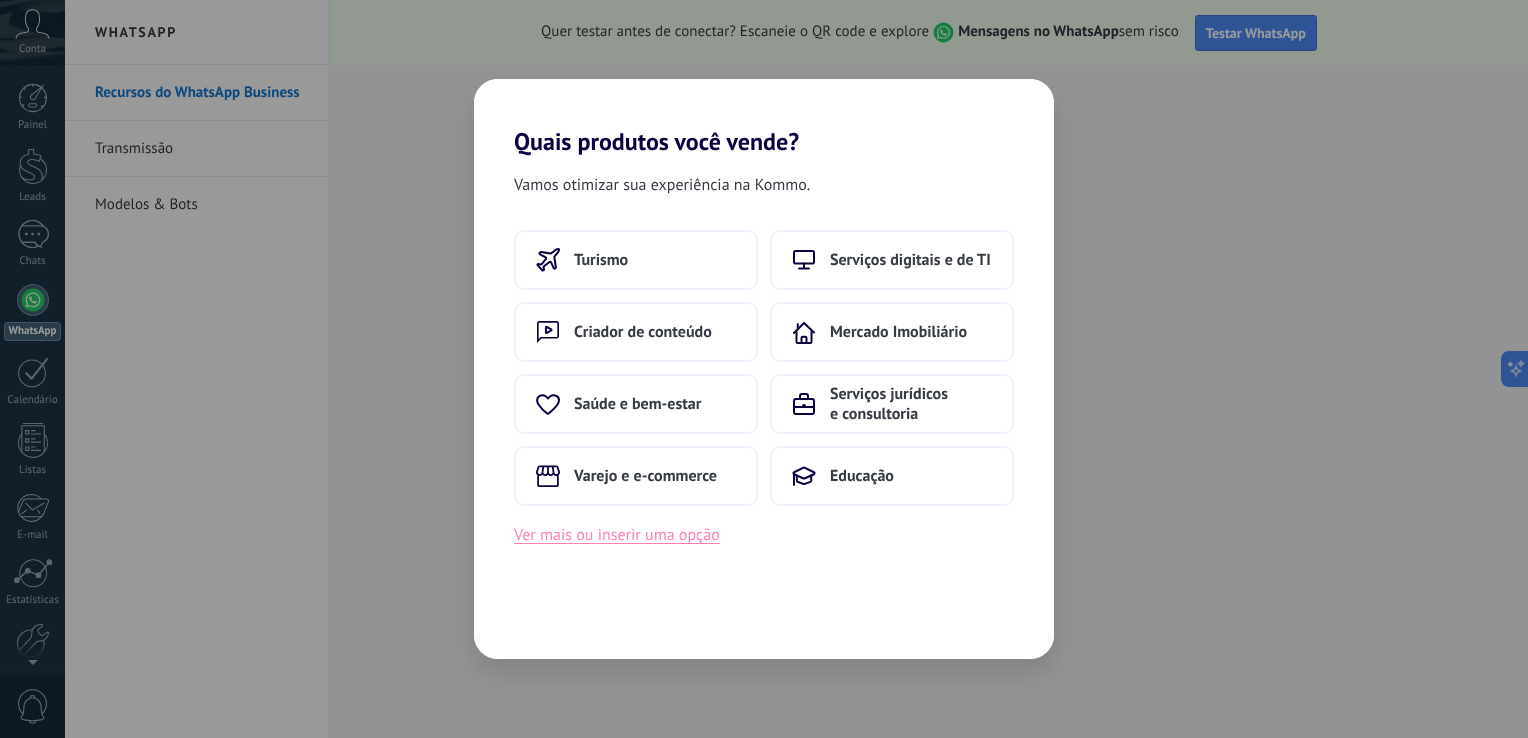 click on "Ver mais ou inserir uma opção" at bounding box center (617, 535) 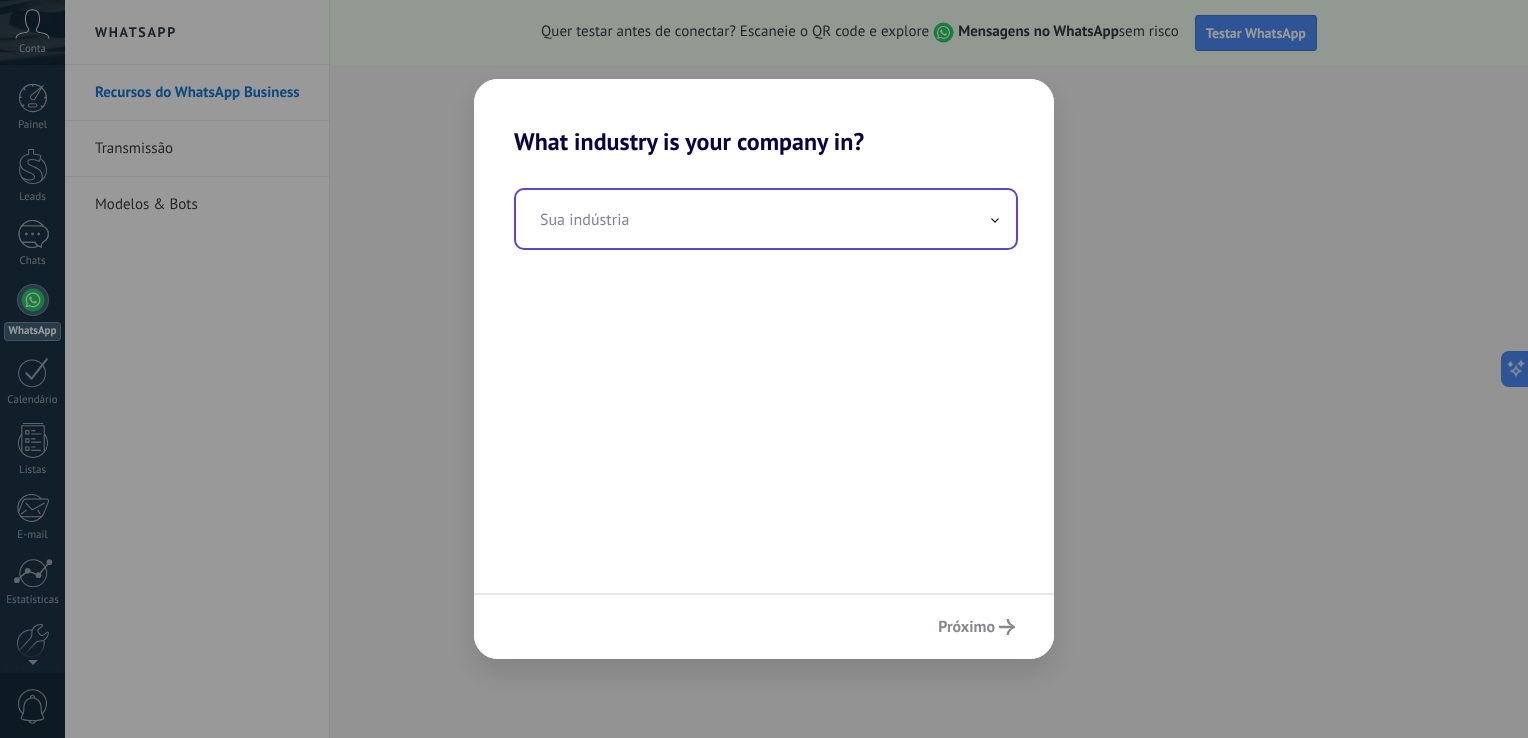 click at bounding box center [766, 219] 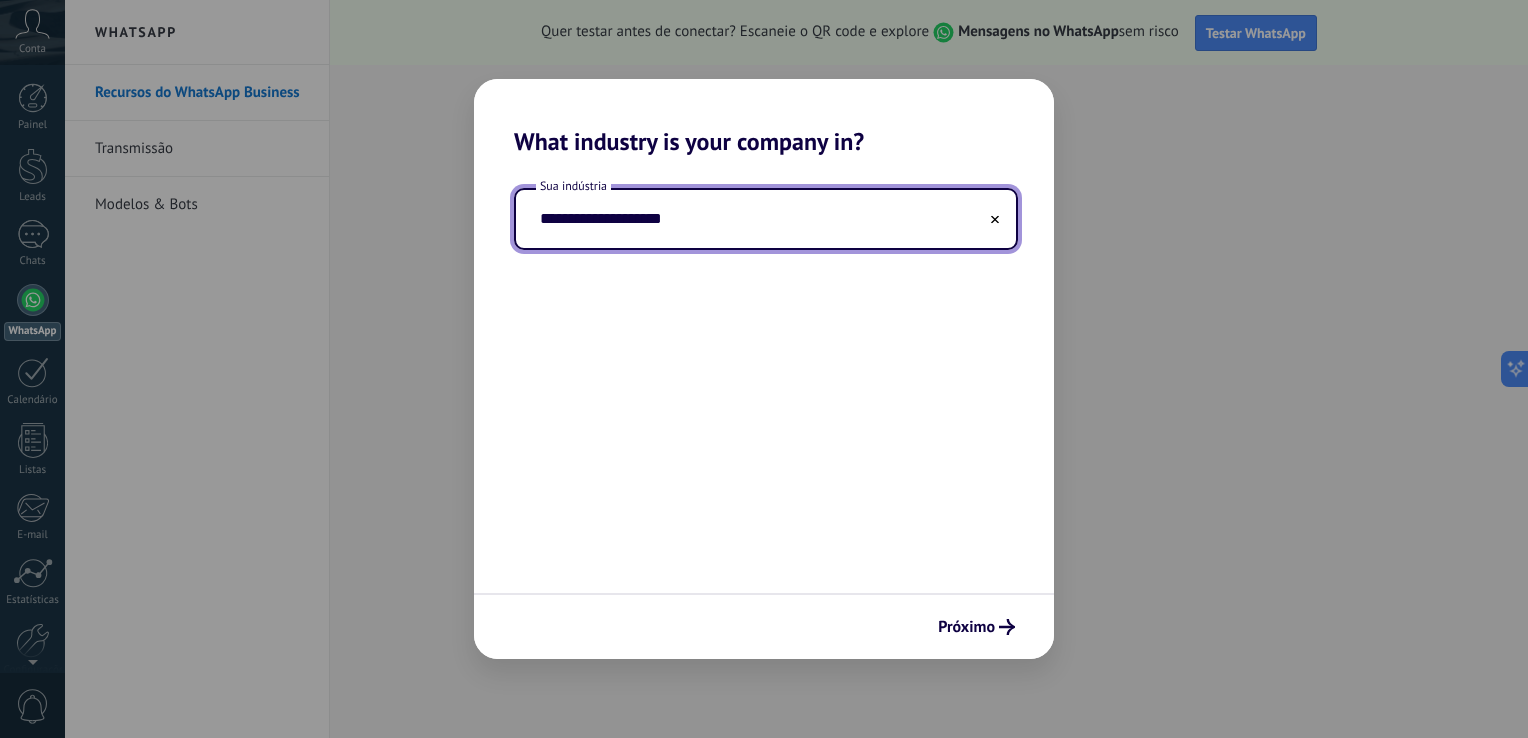 type on "**********" 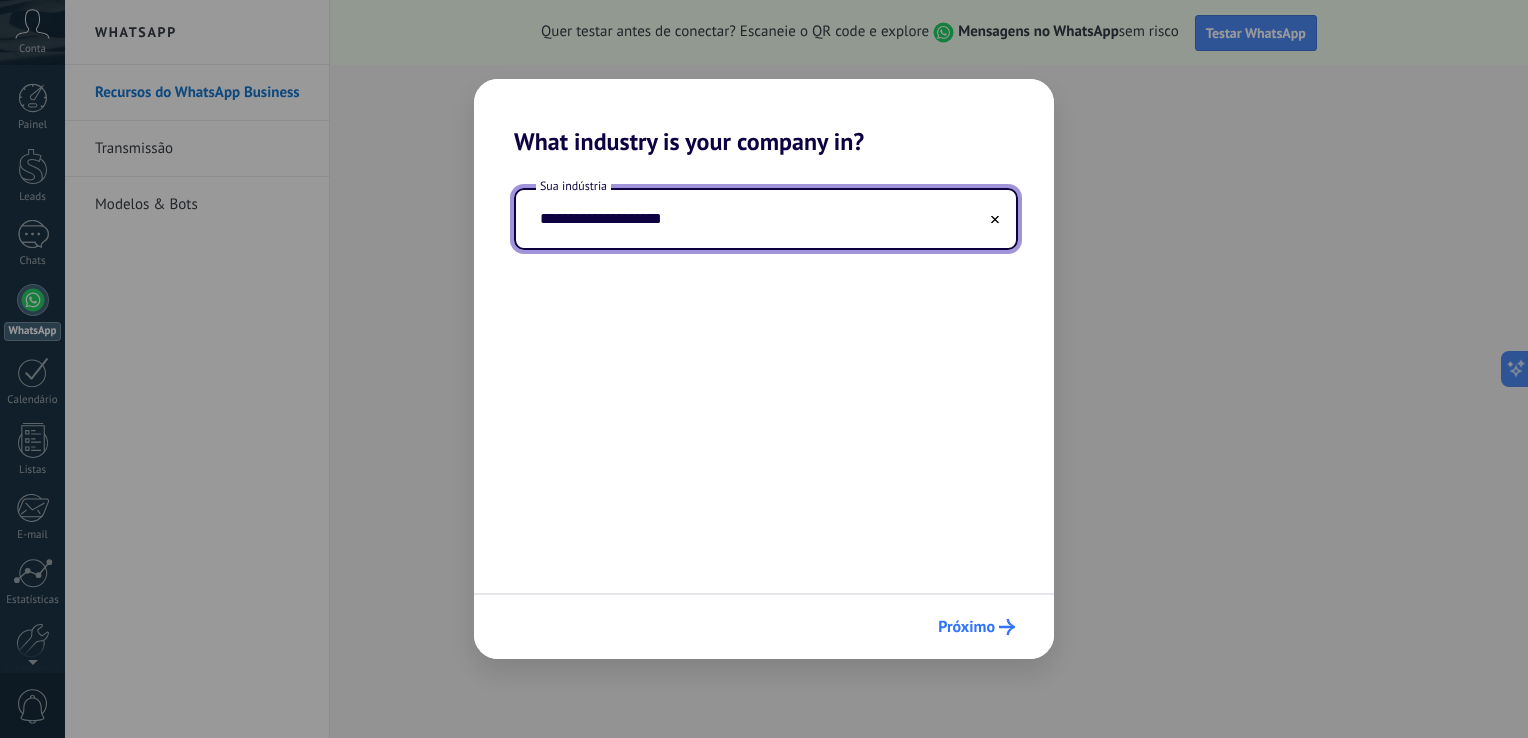 click on "Próximo" at bounding box center [976, 627] 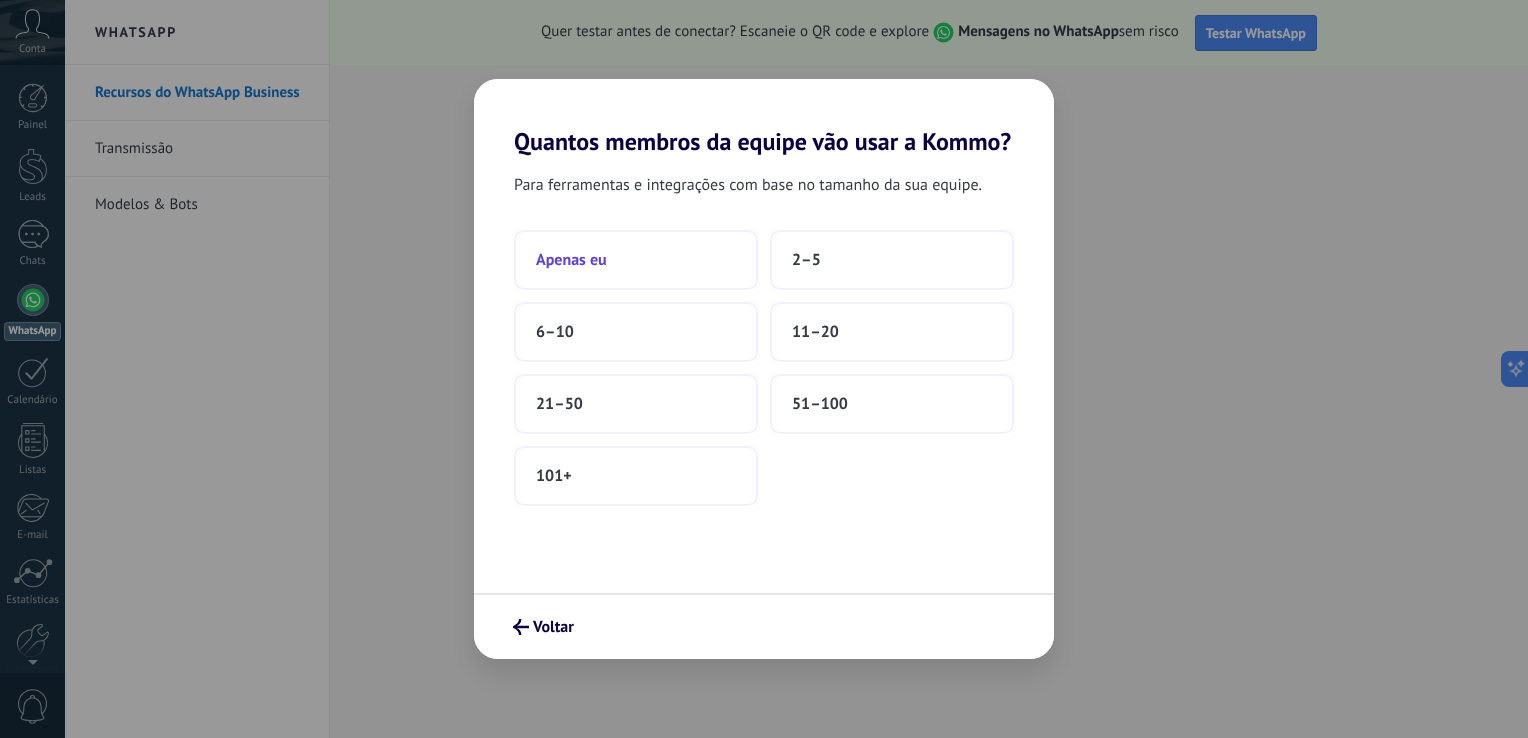 click on "Apenas eu" at bounding box center [636, 260] 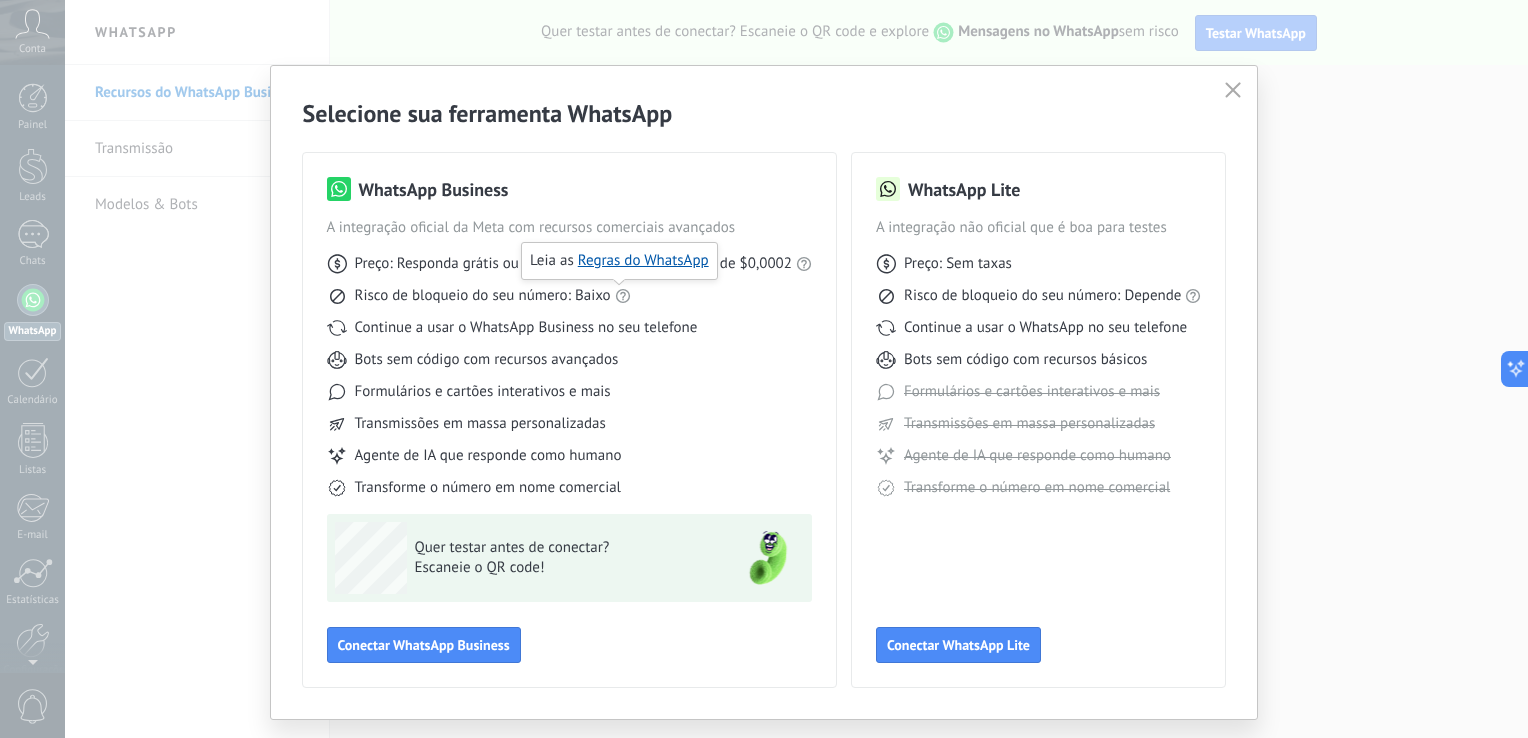 click at bounding box center (804, 264) 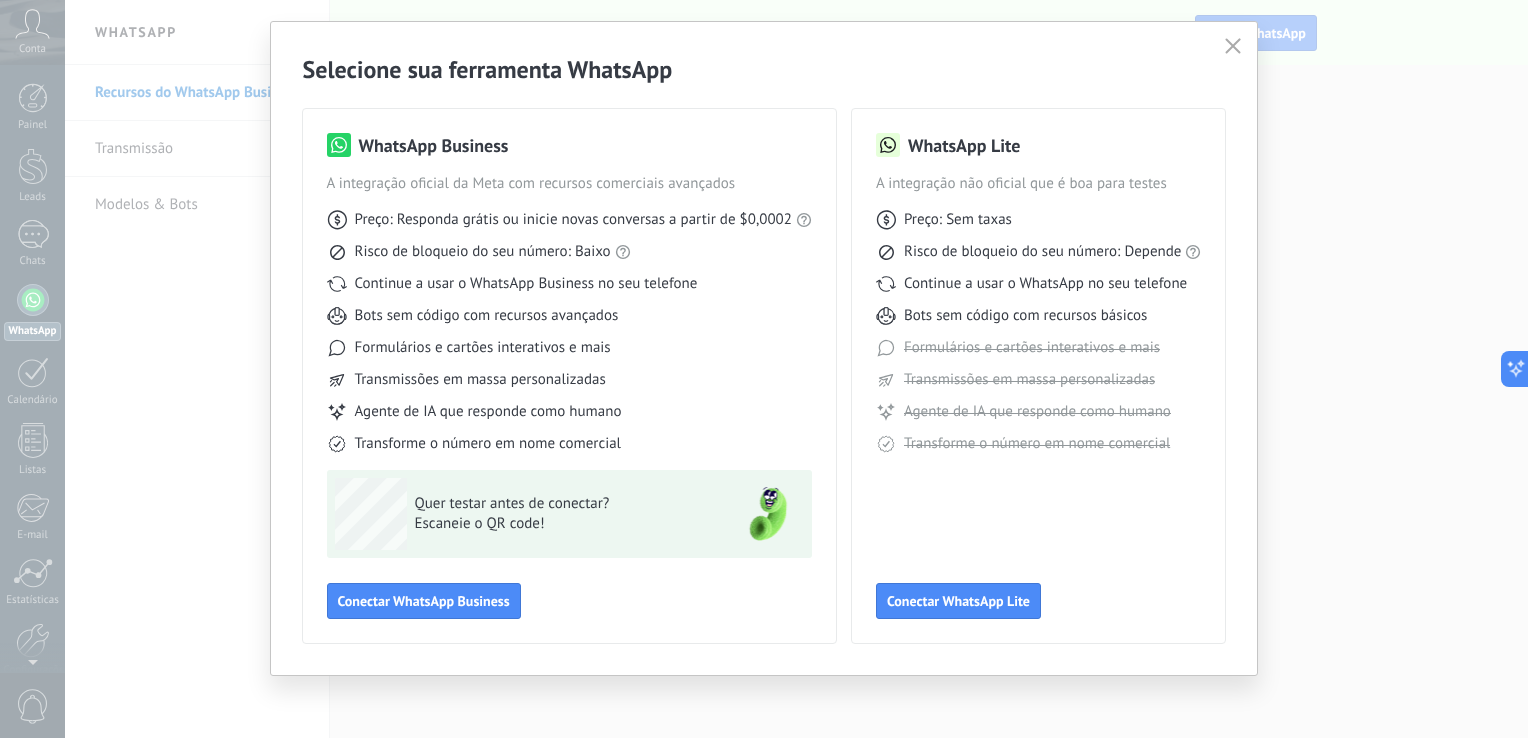 scroll, scrollTop: 46, scrollLeft: 0, axis: vertical 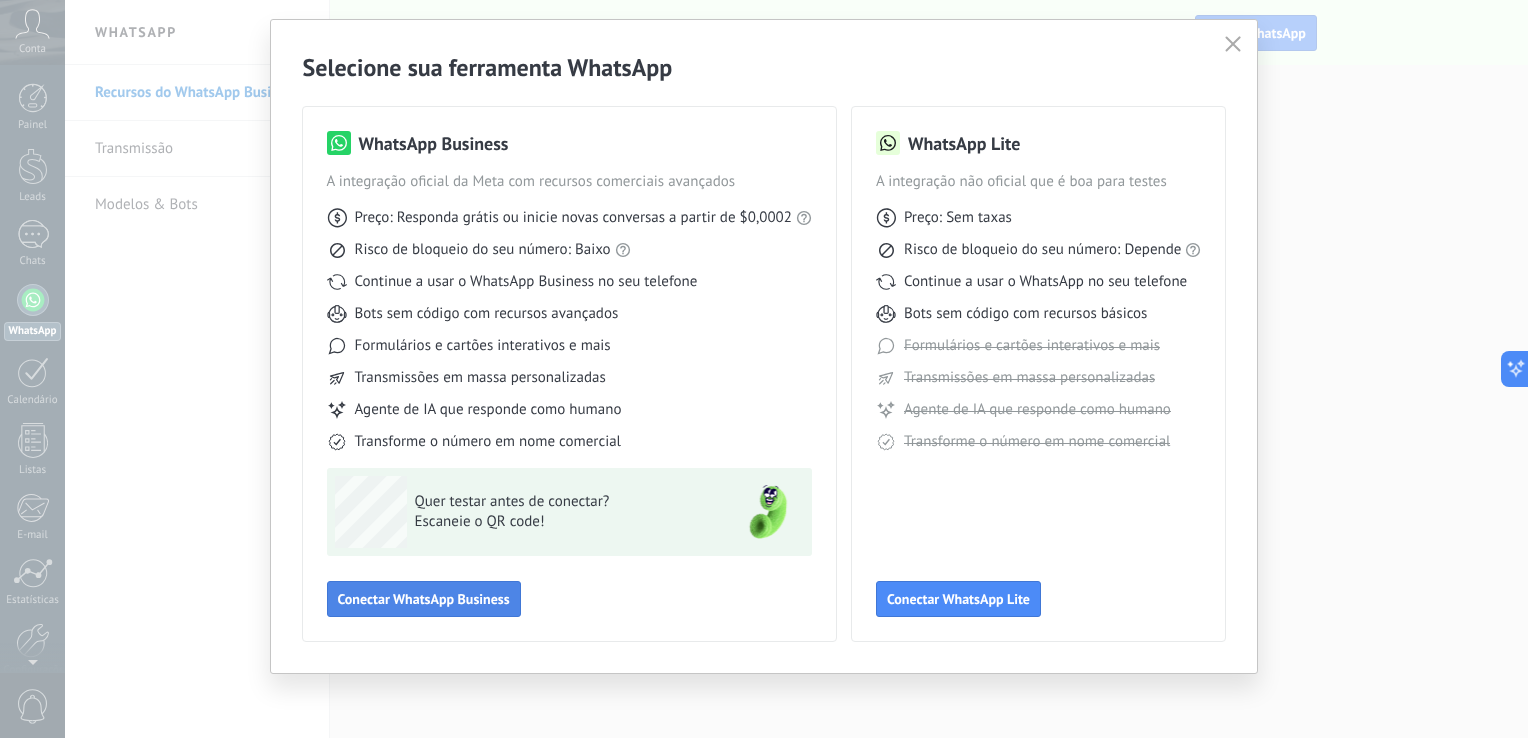 click on "Conectar WhatsApp Business" at bounding box center [424, 599] 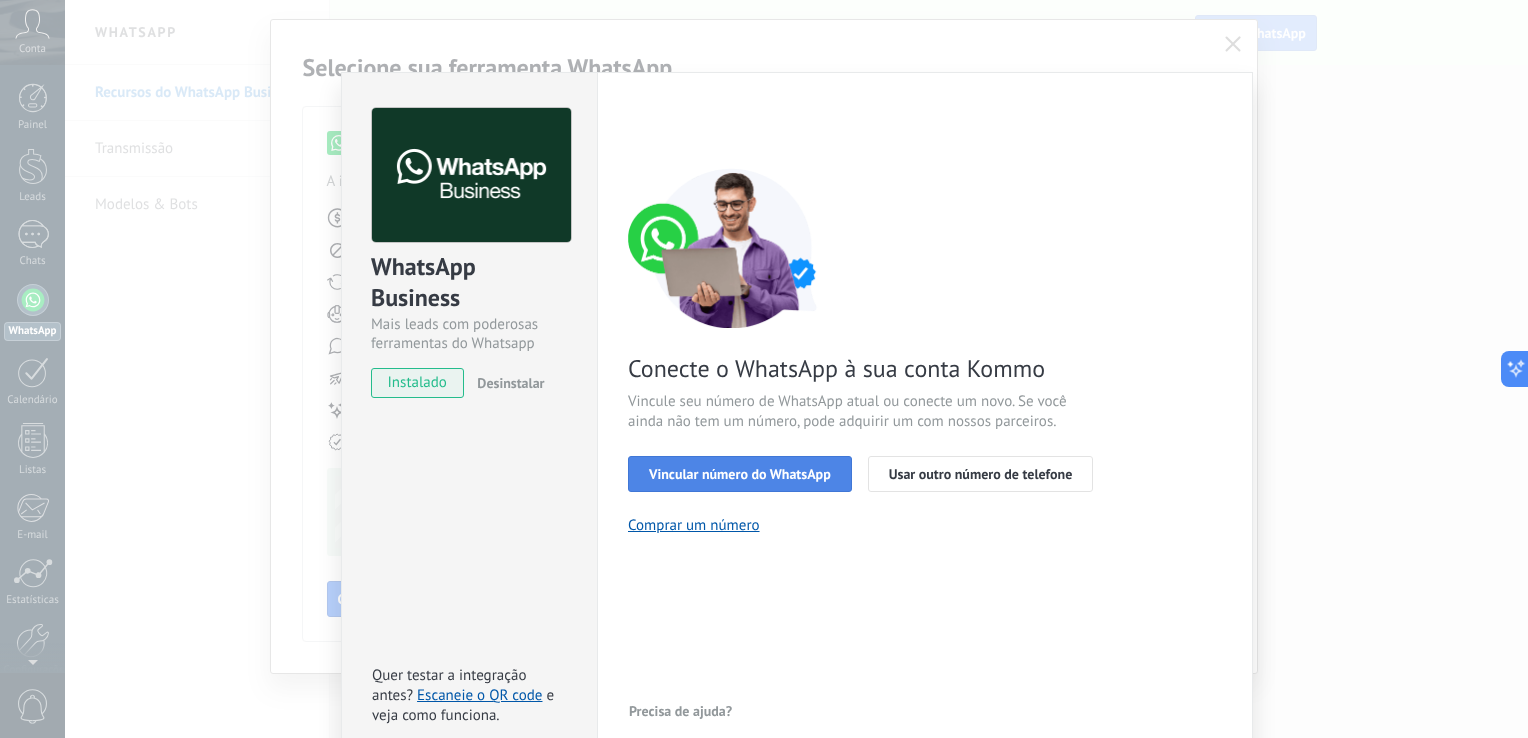 click on "Vincular número do WhatsApp" at bounding box center [740, 474] 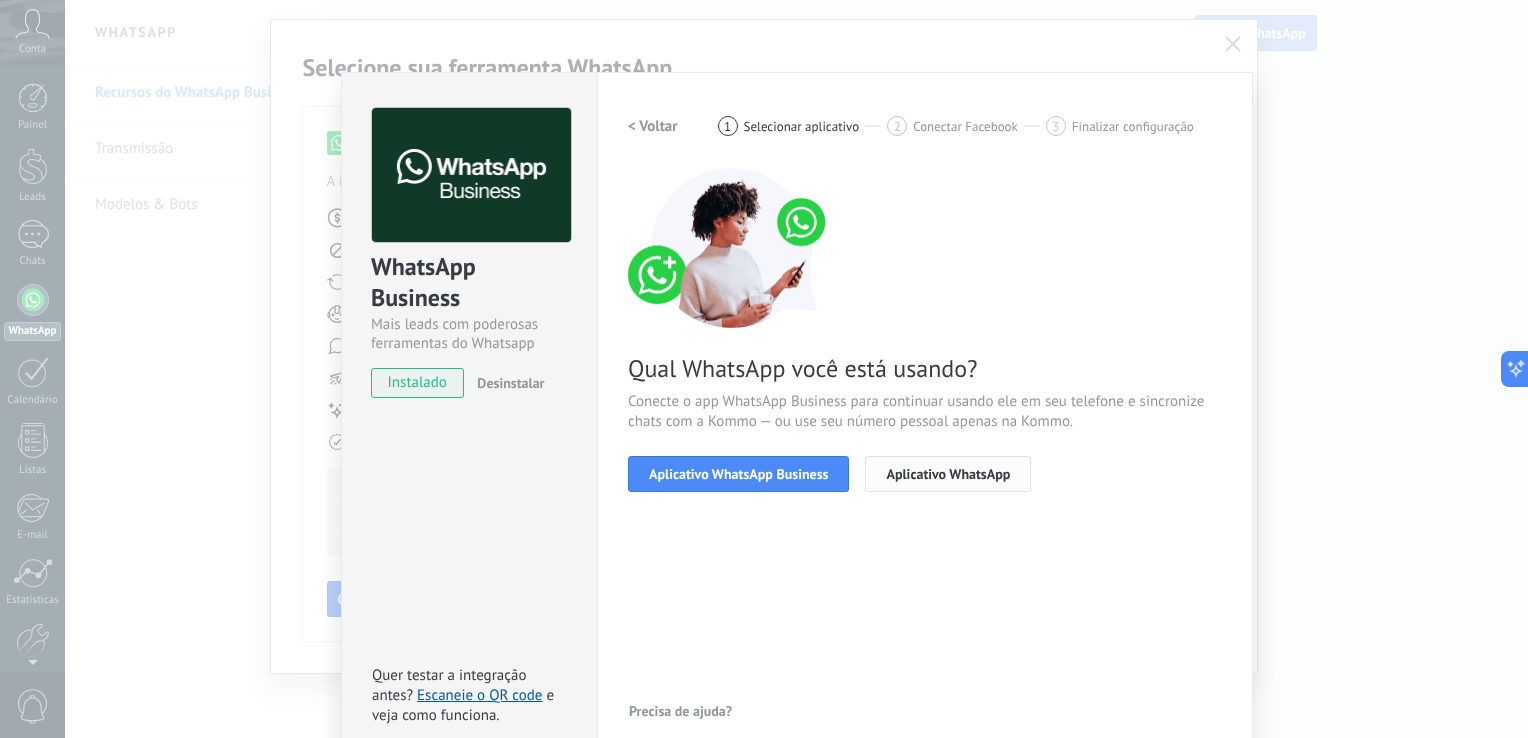 click on "Aplicativo WhatsApp" at bounding box center (948, 474) 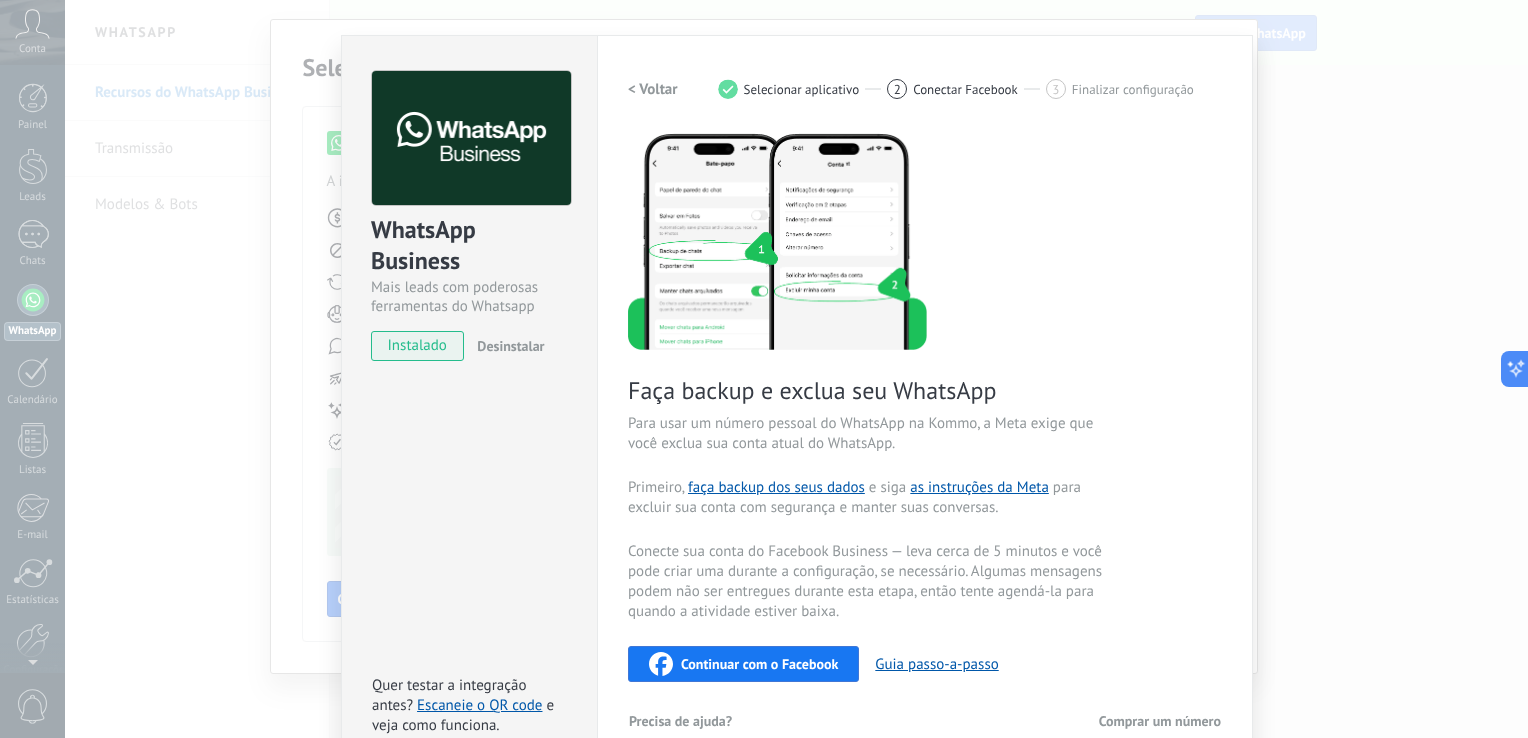 scroll, scrollTop: 70, scrollLeft: 0, axis: vertical 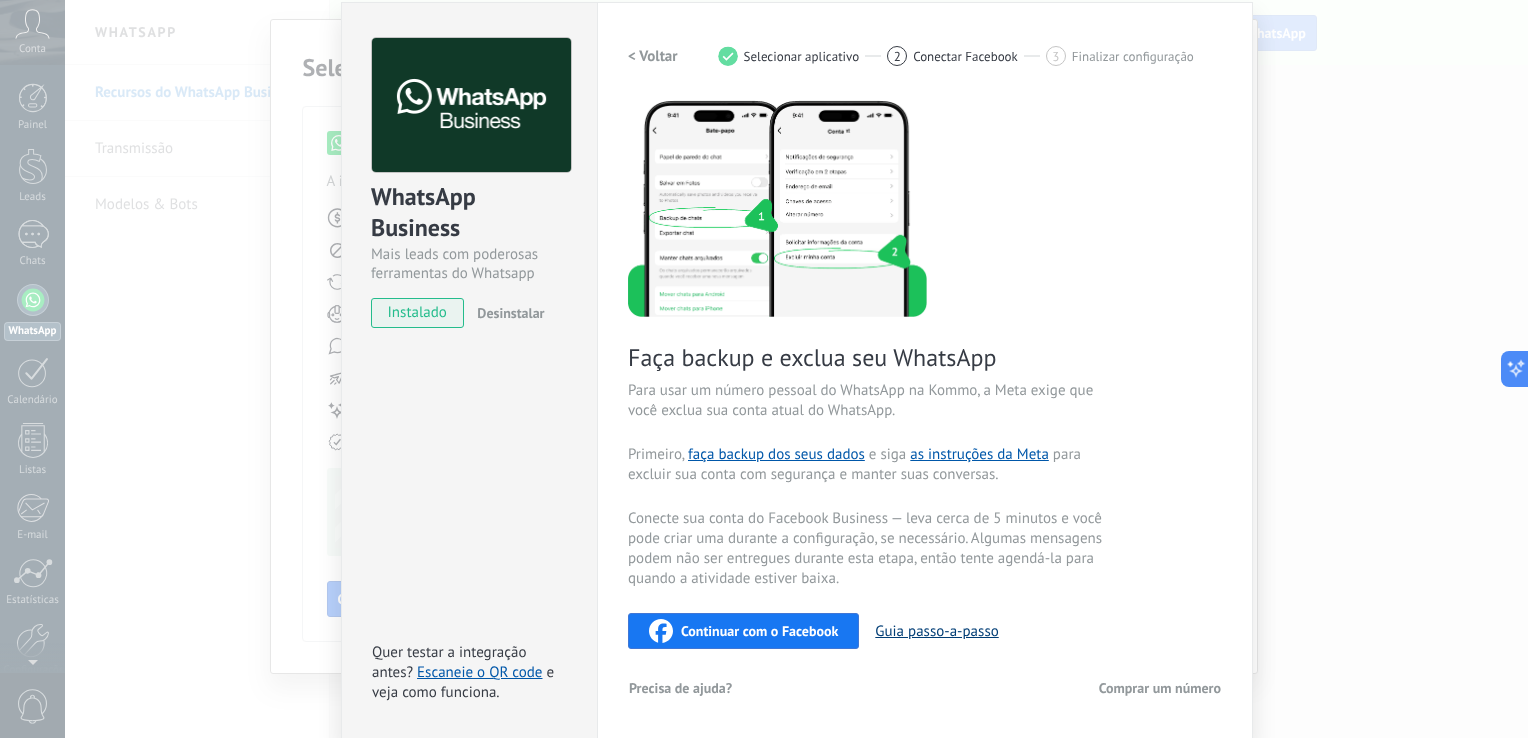 click on "Guia passo-a-passo" at bounding box center [936, 631] 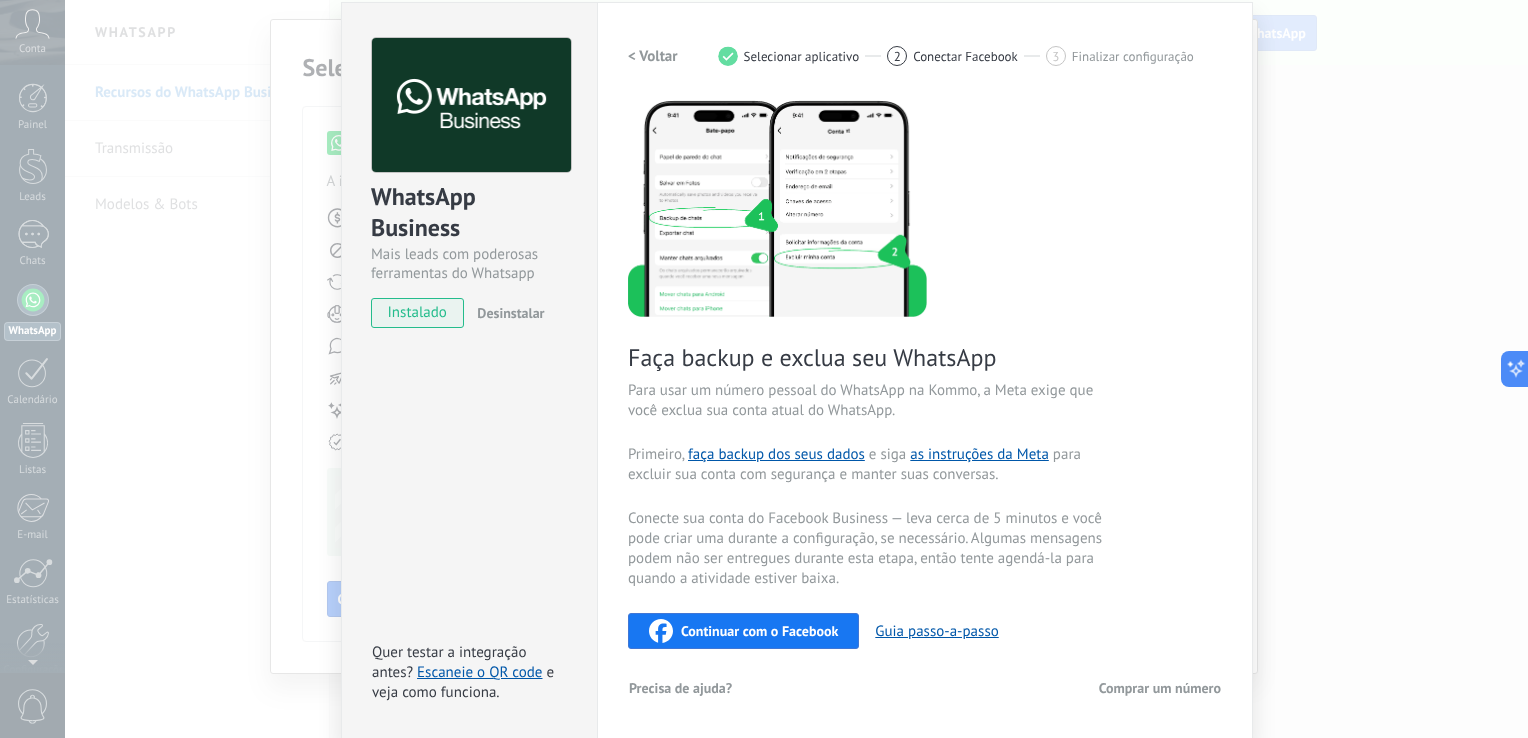 click on "WhatsApp Business Mais leads com poderosas ferramentas do Whatsapp instalado Desinstalar Quer testar a integração antes?   Escaneie o QR code   e veja como funciona. Configurações Autorização This tab logs the users who have granted integration access to this account. If you want to to remove a user's ability to send requests to the account on behalf of this integration, you can revoke access. If access is revoked from all users, the integration will stop working. This app is installed, but no one has given it access yet. WhatsApp Cloud API Mais _:   Salvar < Voltar 1 Selecionar aplicativo 2 Conectar Facebook 3 Finalizar configuração Faça backup e exclua seu WhatsApp Para usar um número pessoal do WhatsApp na Kommo, a Meta exige que você exclua sua conta atual do WhatsApp. Primeiro,   faça backup dos seus dados   e siga   as instruções da Meta   para excluir sua conta com segurança e manter suas conversas. Continuar com o Facebook Guia passo-a-passo Precisa de ajuda? Comprar um número" at bounding box center [796, 369] 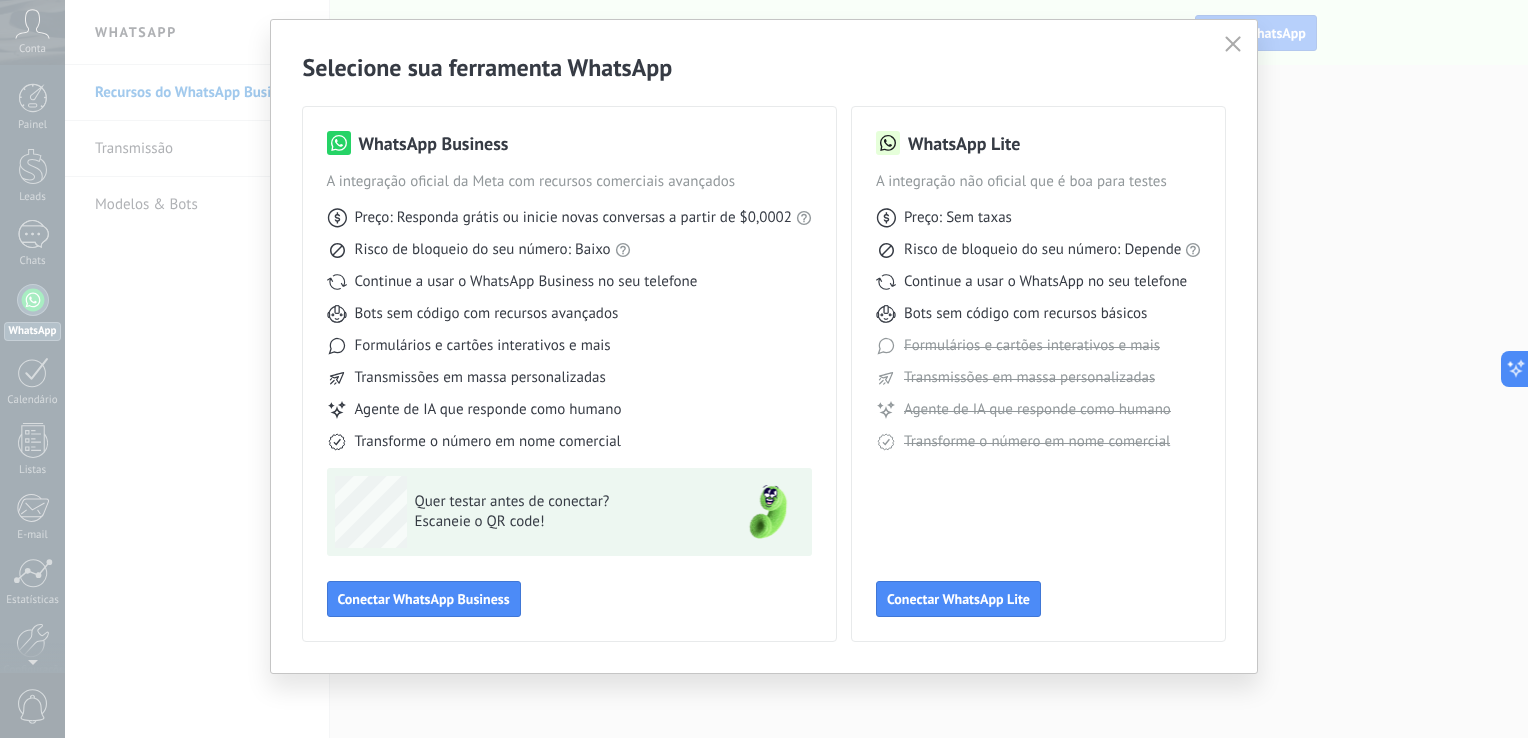 click at bounding box center [1233, 44] 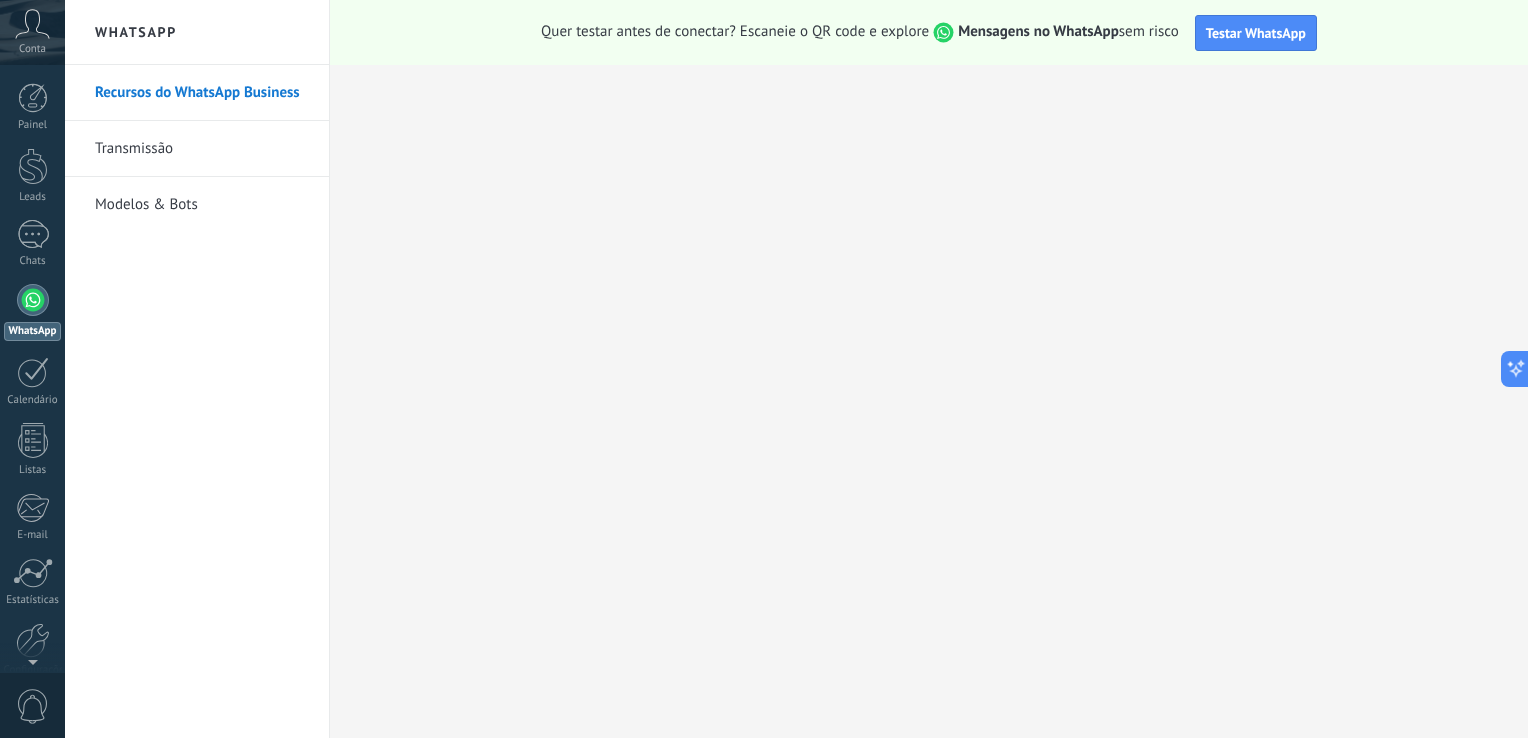 scroll, scrollTop: 0, scrollLeft: 0, axis: both 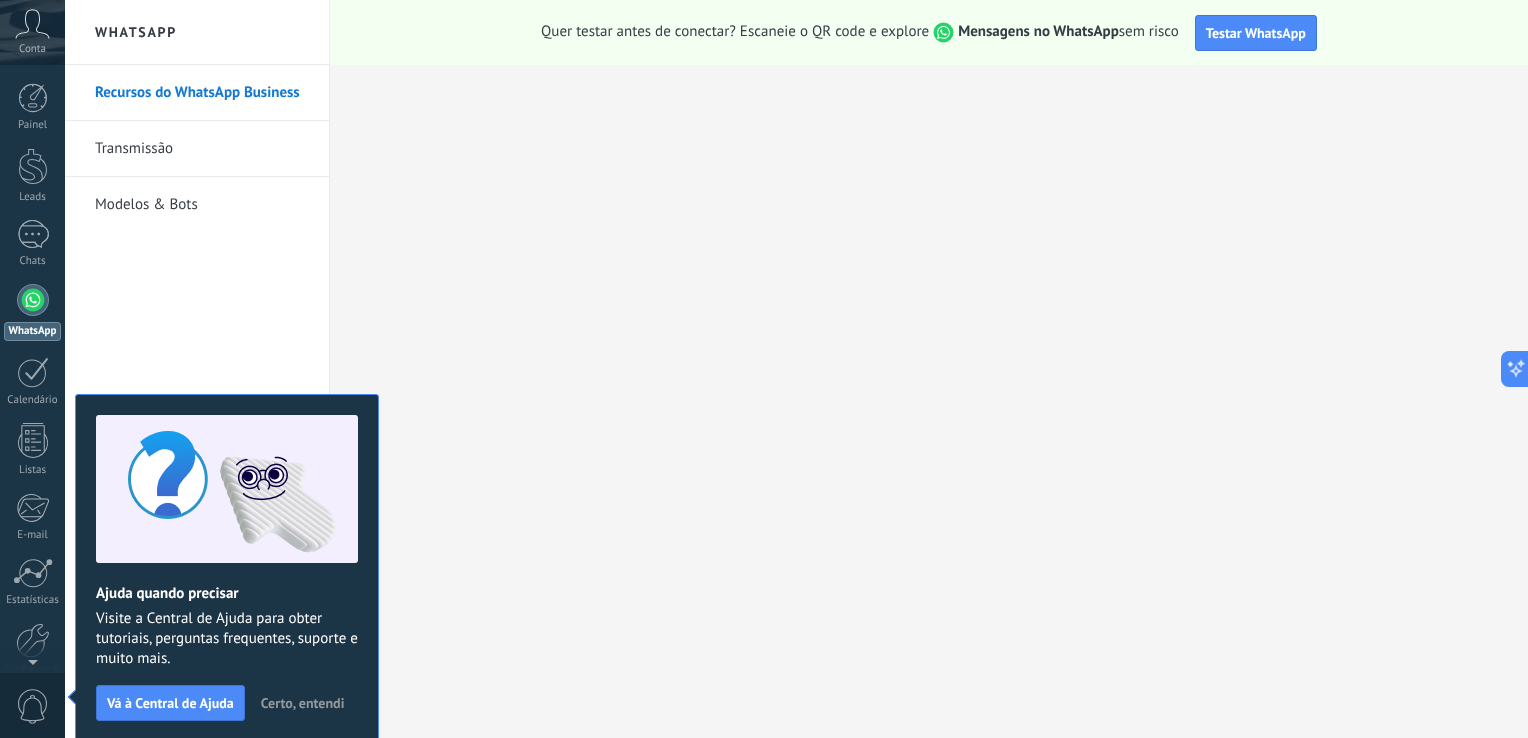 click at bounding box center (33, 300) 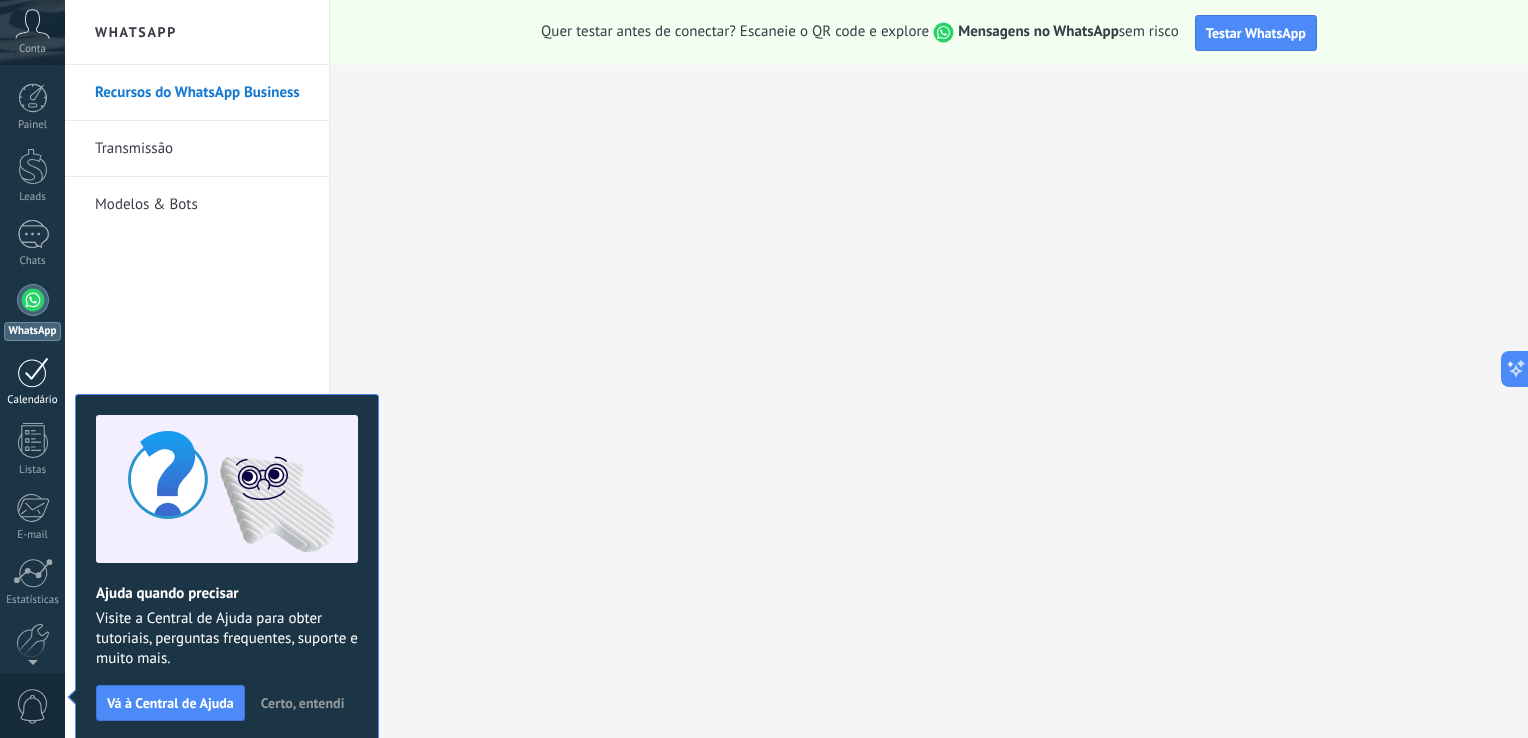 click on "Calendário" at bounding box center [32, 382] 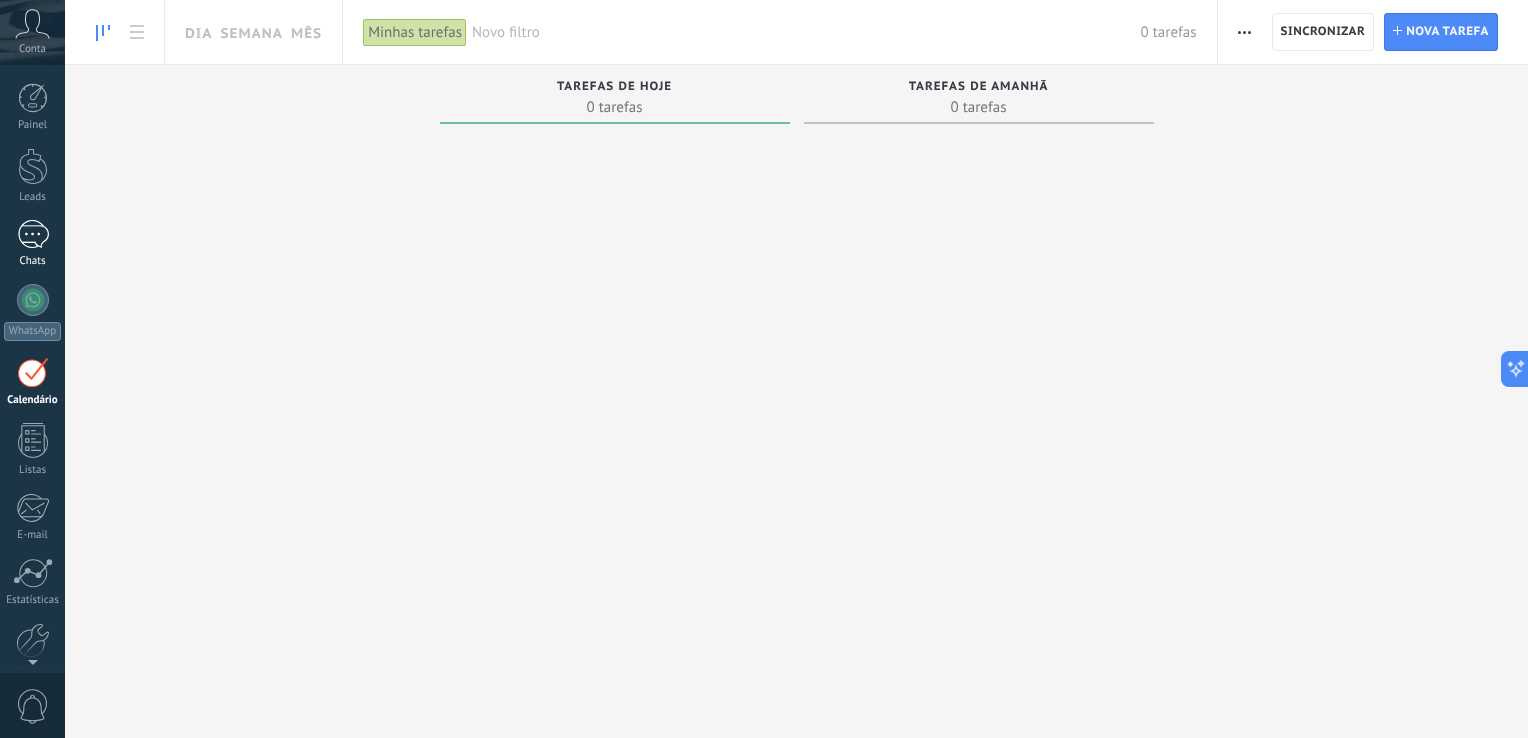 click at bounding box center [33, 234] 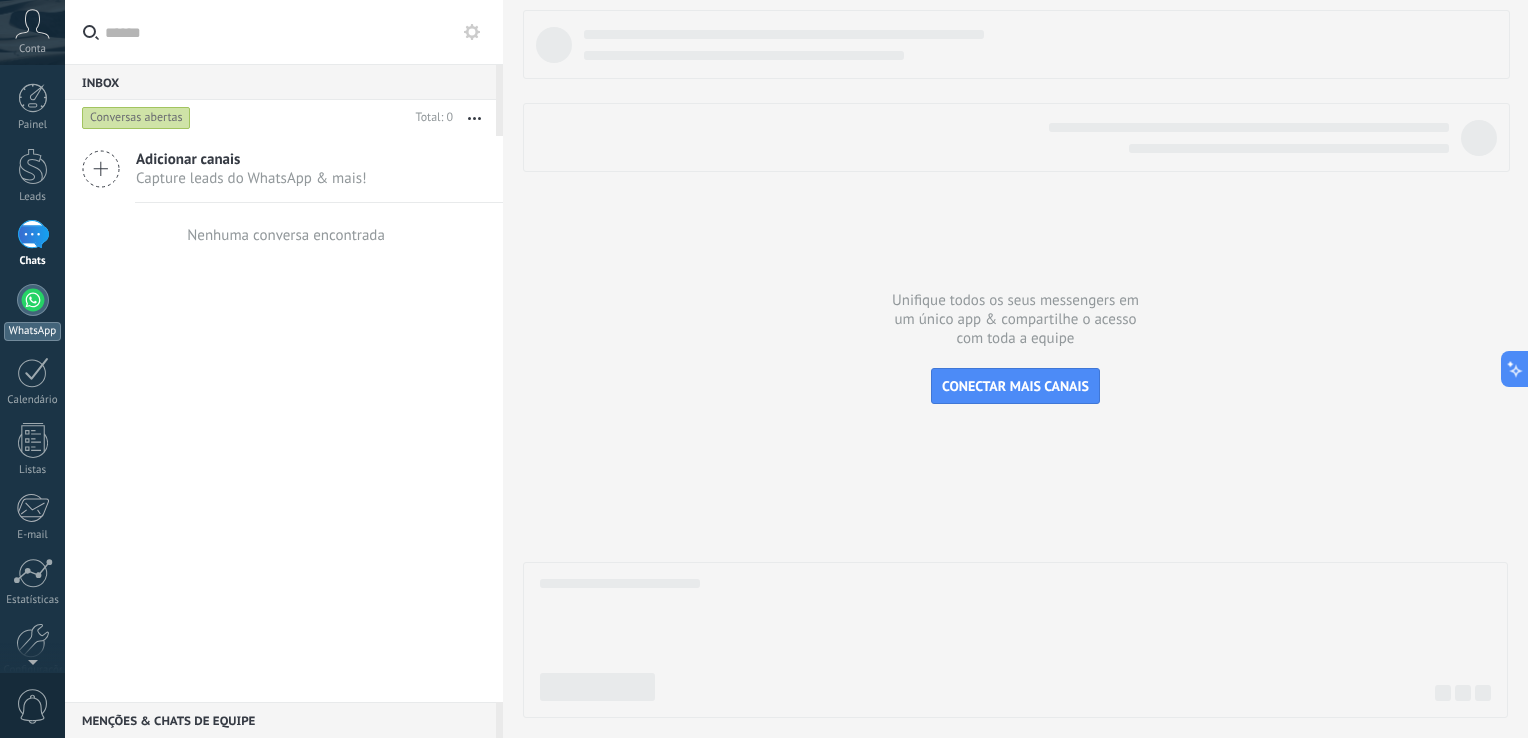 click at bounding box center [33, 300] 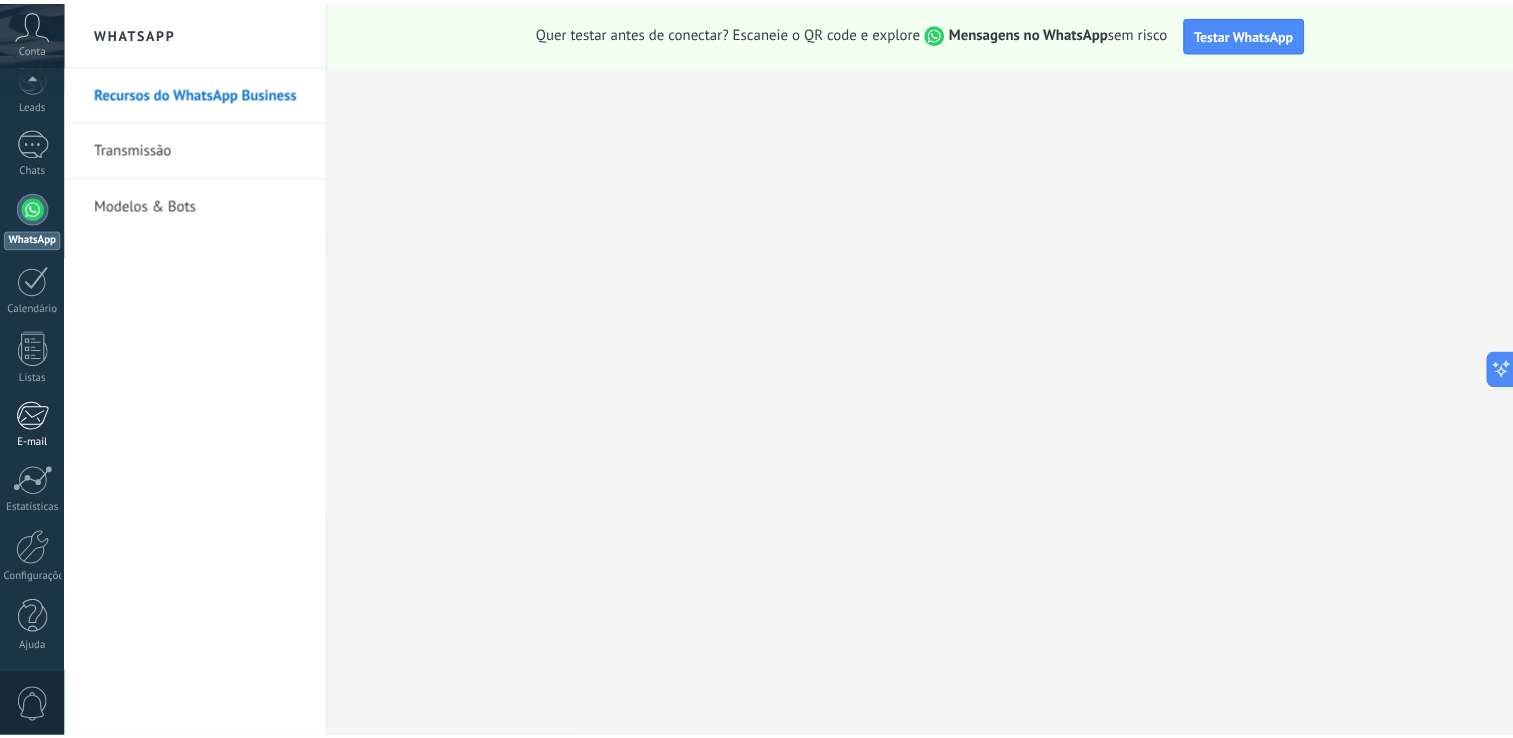 scroll, scrollTop: 0, scrollLeft: 0, axis: both 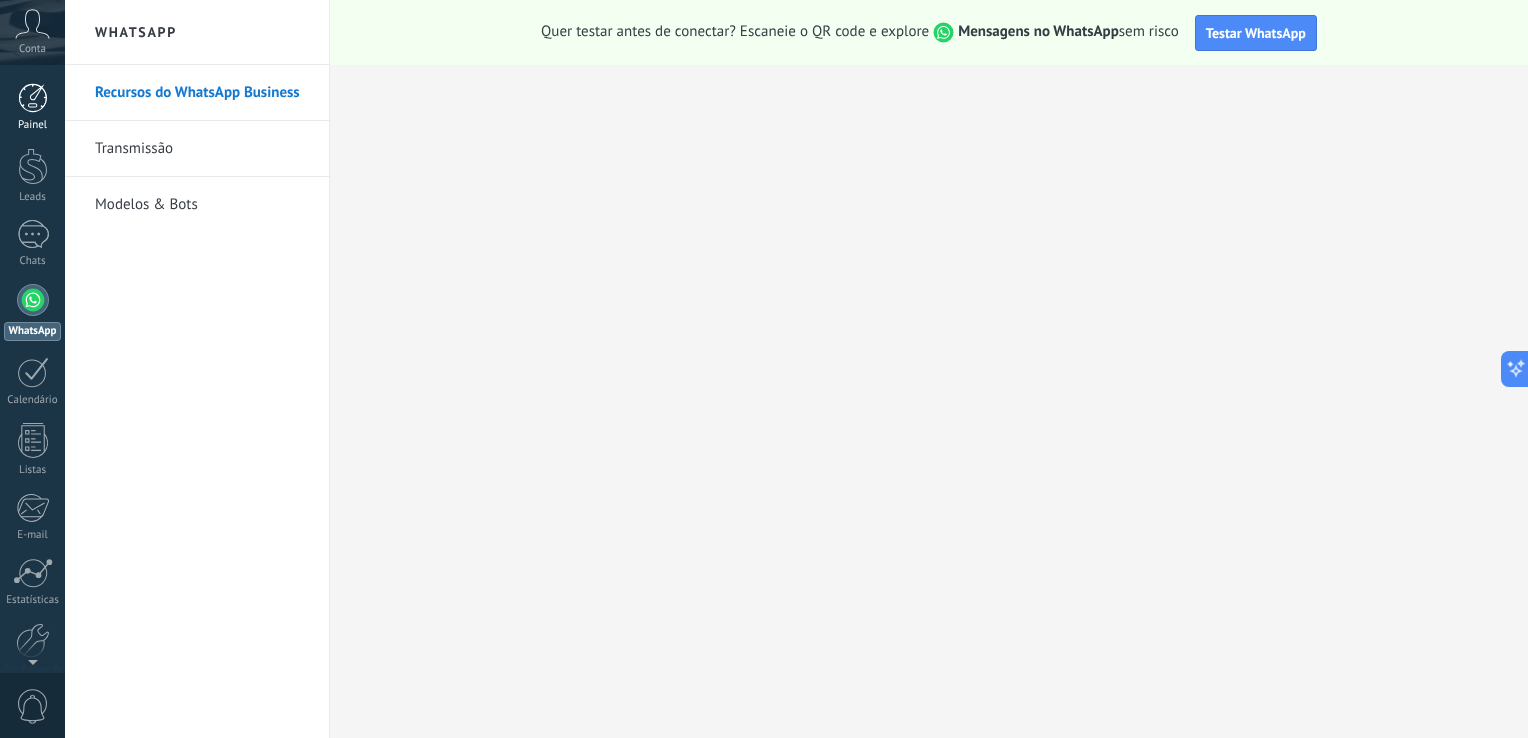 click on "Painel" at bounding box center (32, 107) 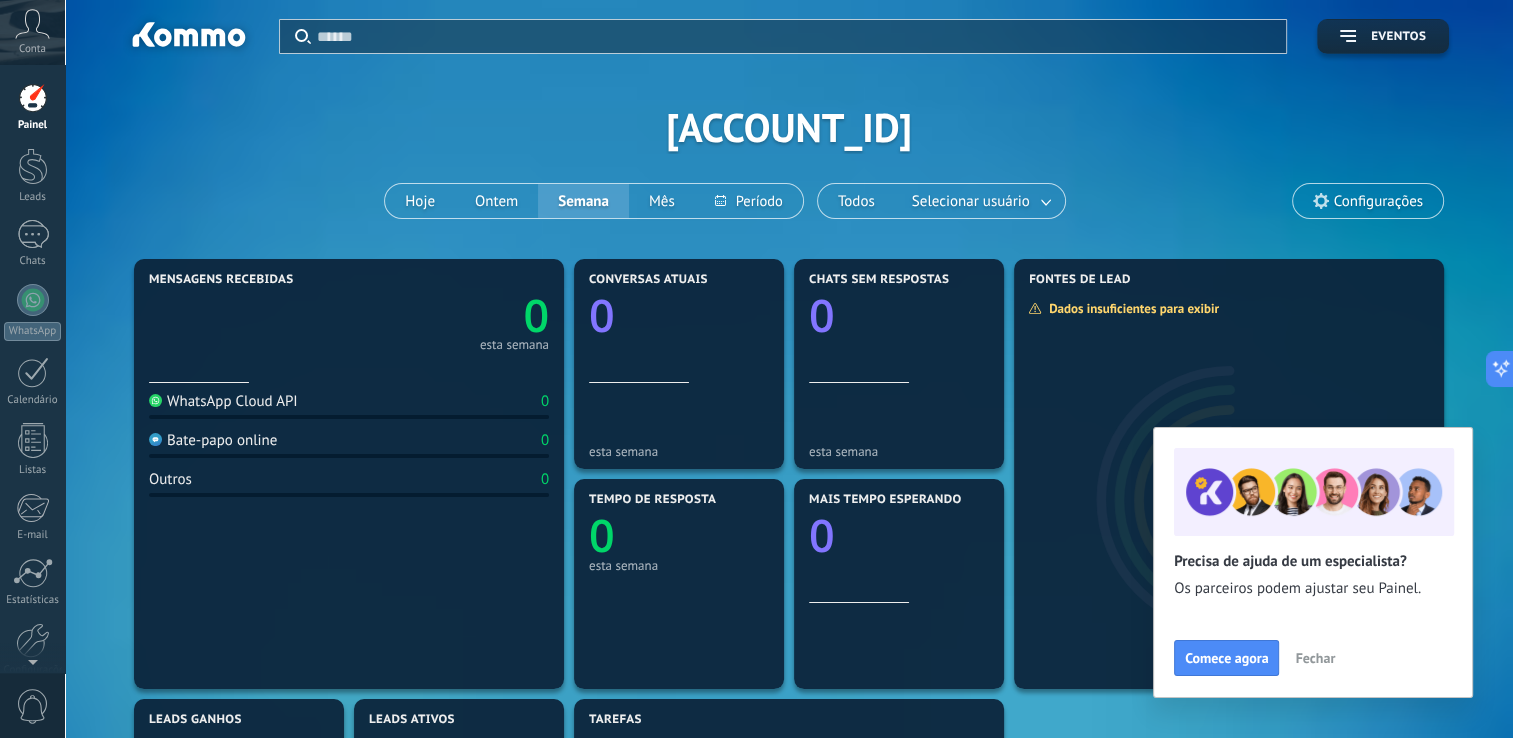 click on "Fechar" at bounding box center [1315, 658] 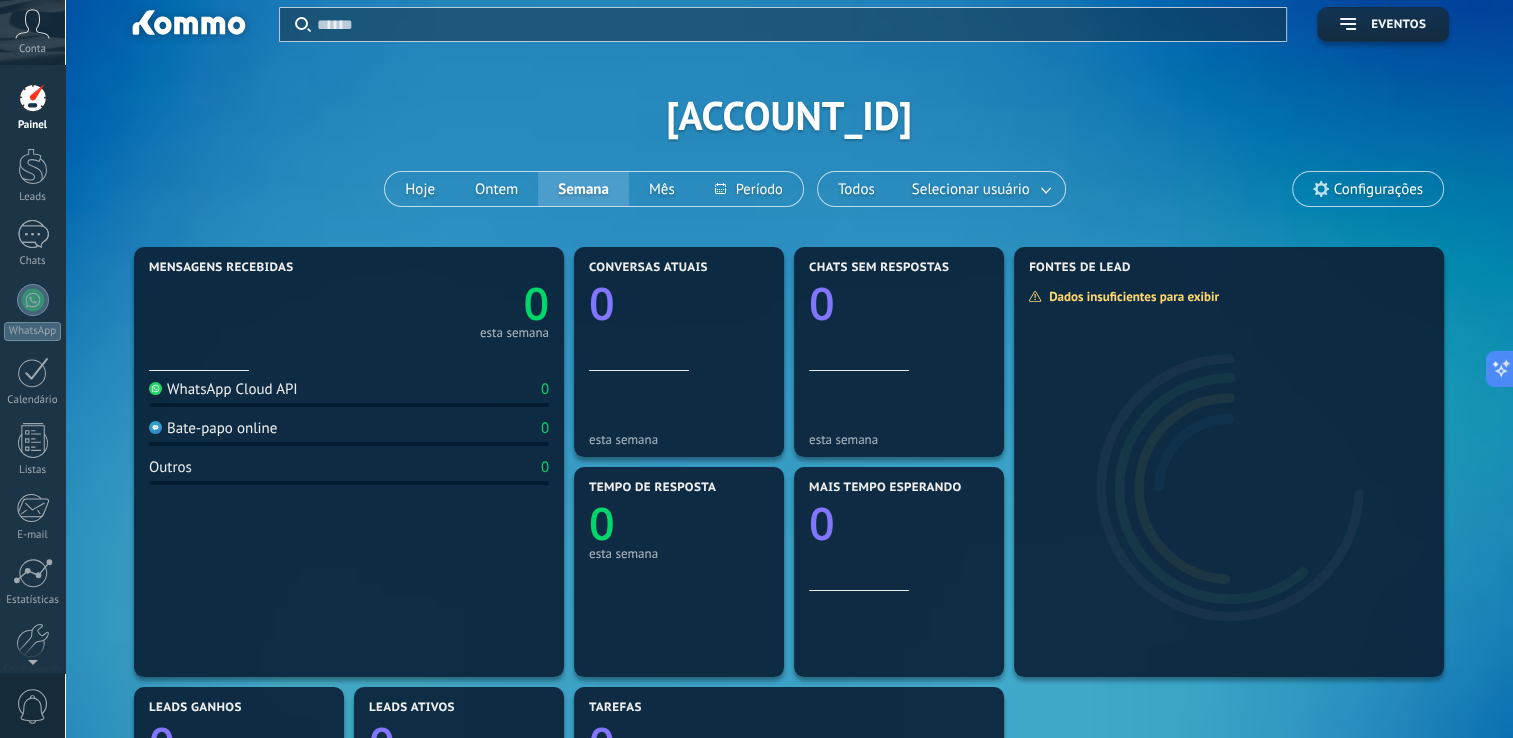 scroll, scrollTop: 0, scrollLeft: 0, axis: both 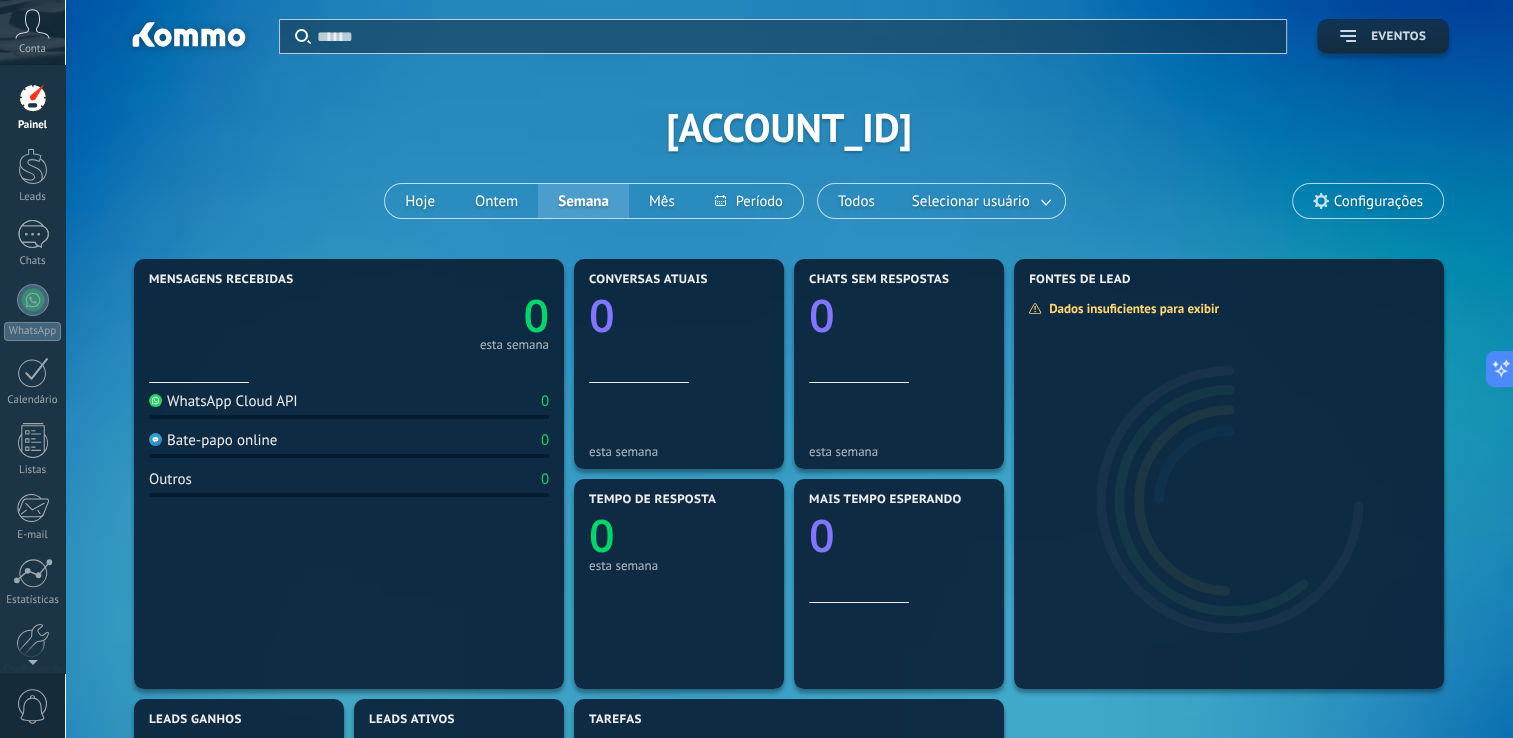 click on "Eventos" at bounding box center [1383, 36] 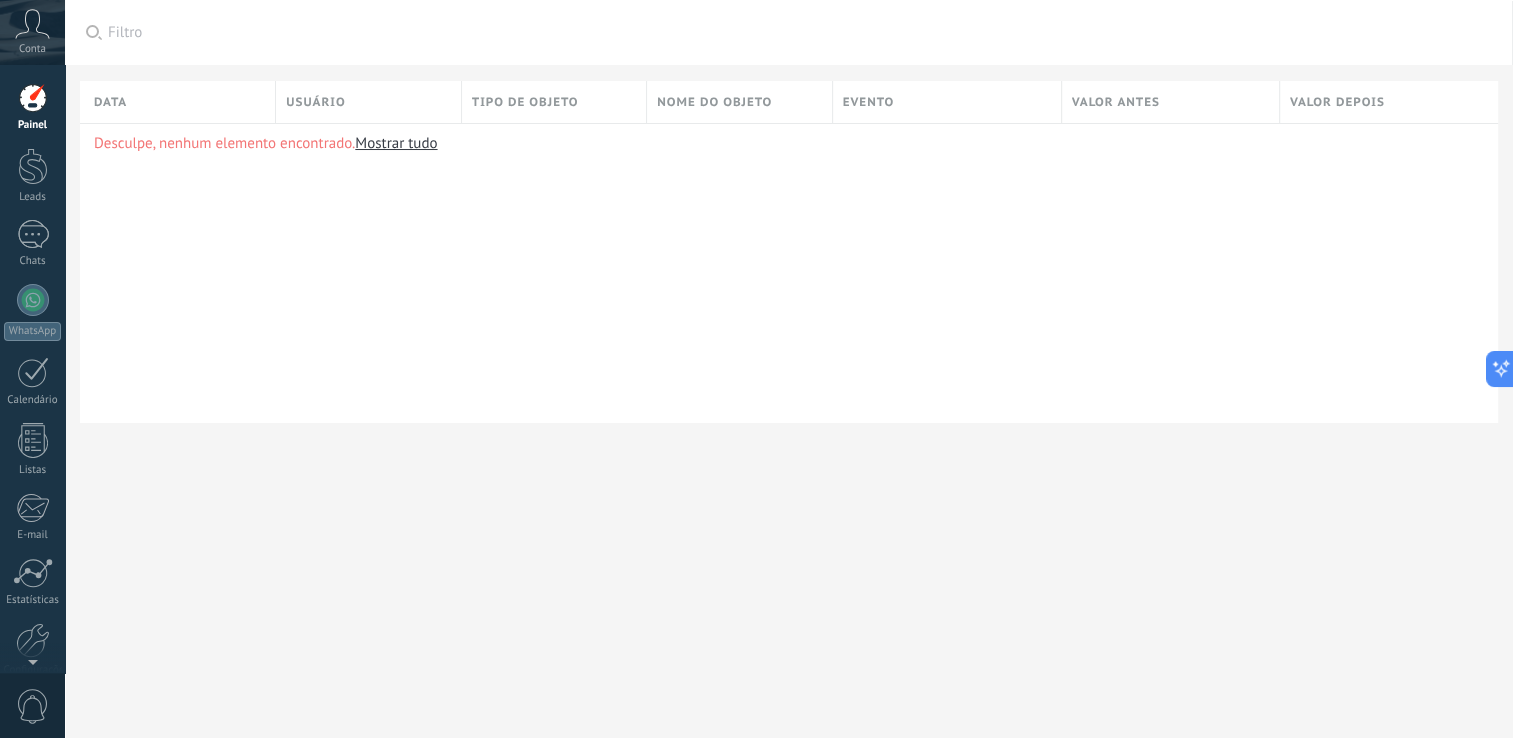 click on "Conta" at bounding box center [32, 32] 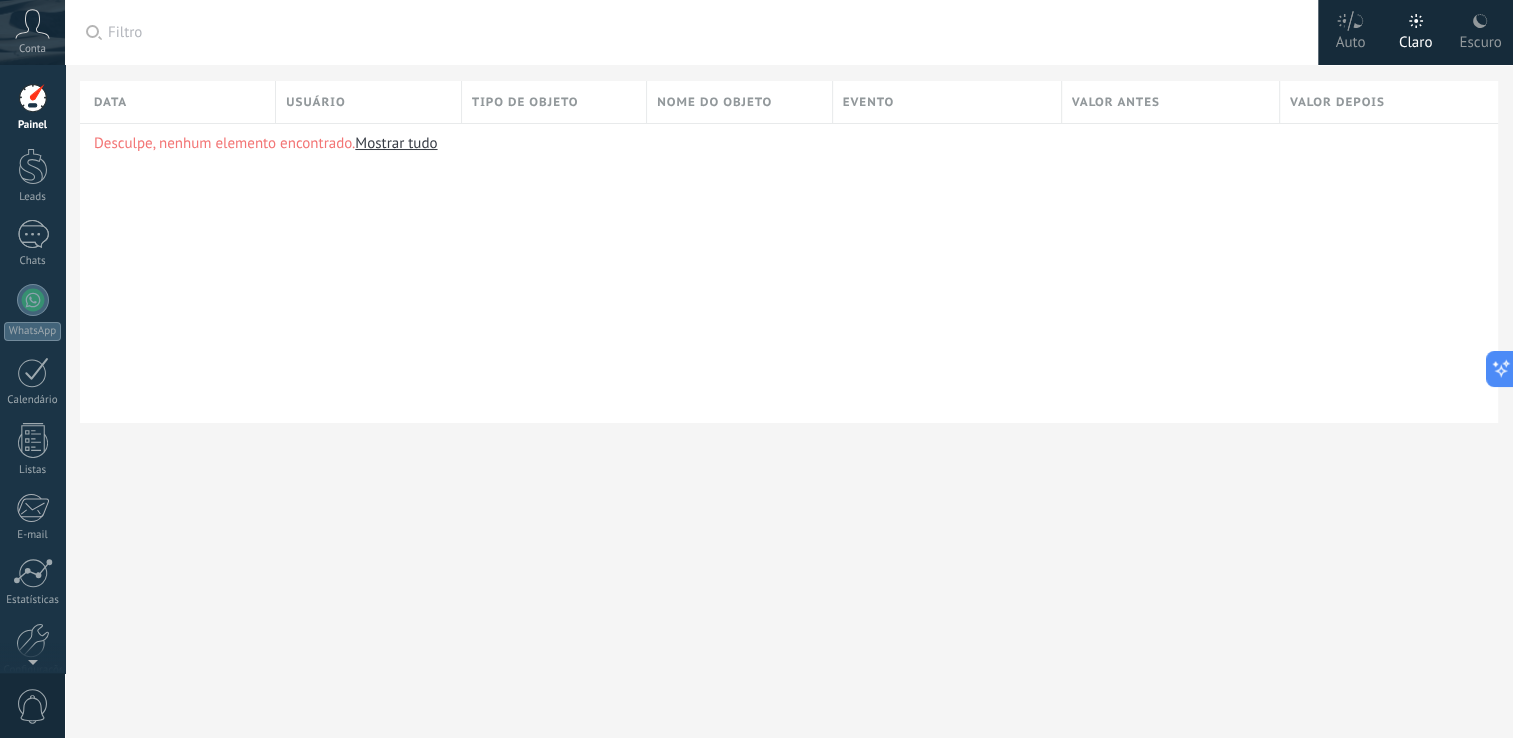 click at bounding box center (32, 24) 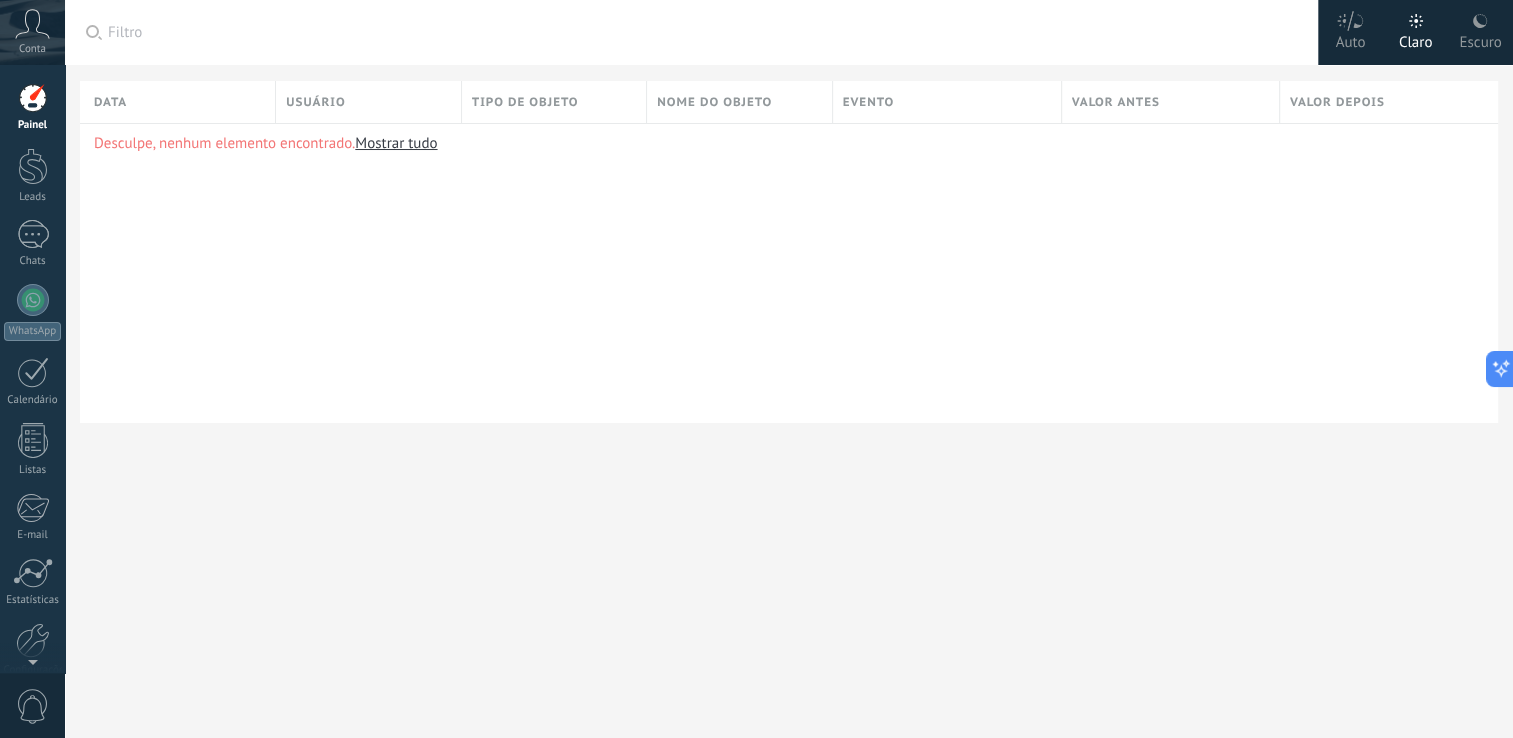 click on "Escuro" at bounding box center (1351, 39) 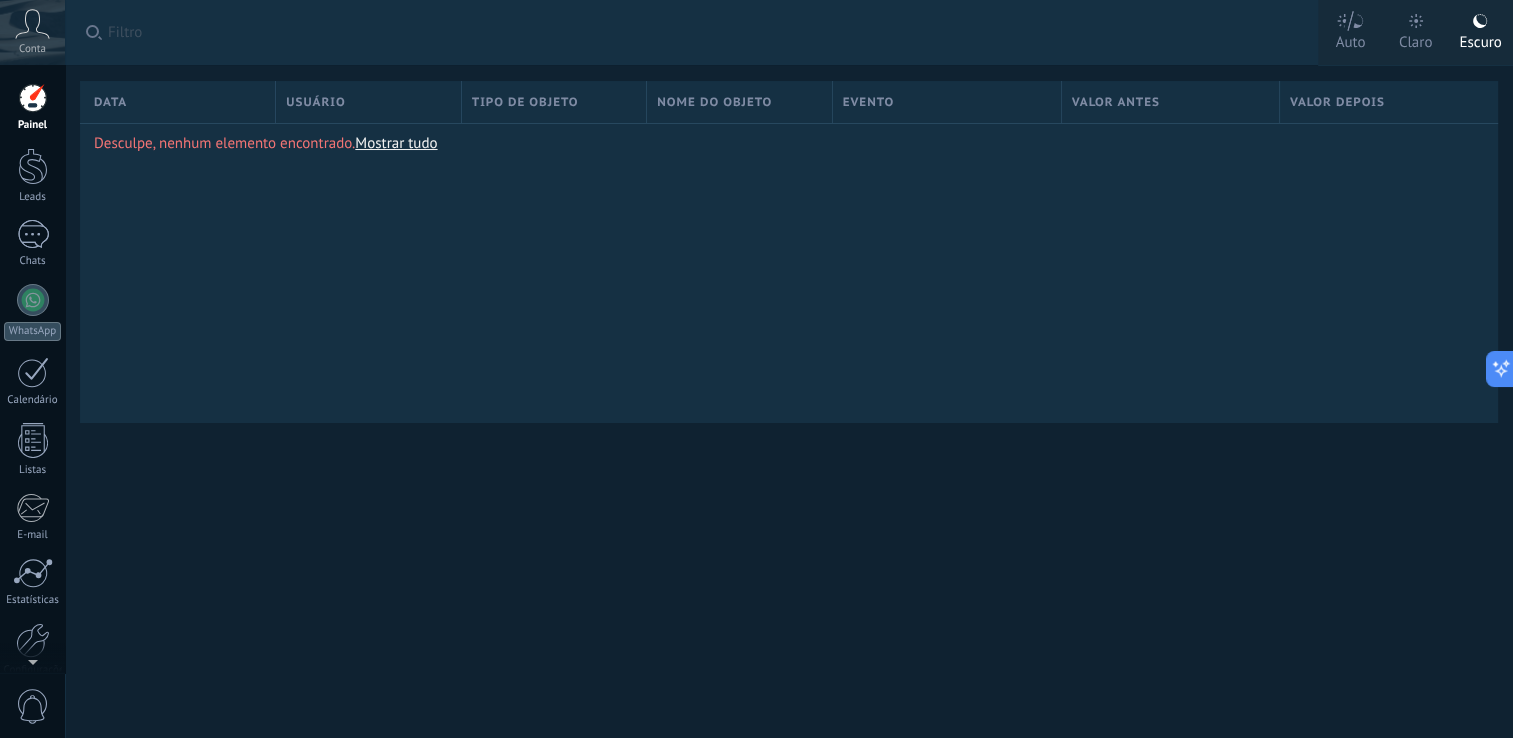 click on "Auto" at bounding box center [1351, 39] 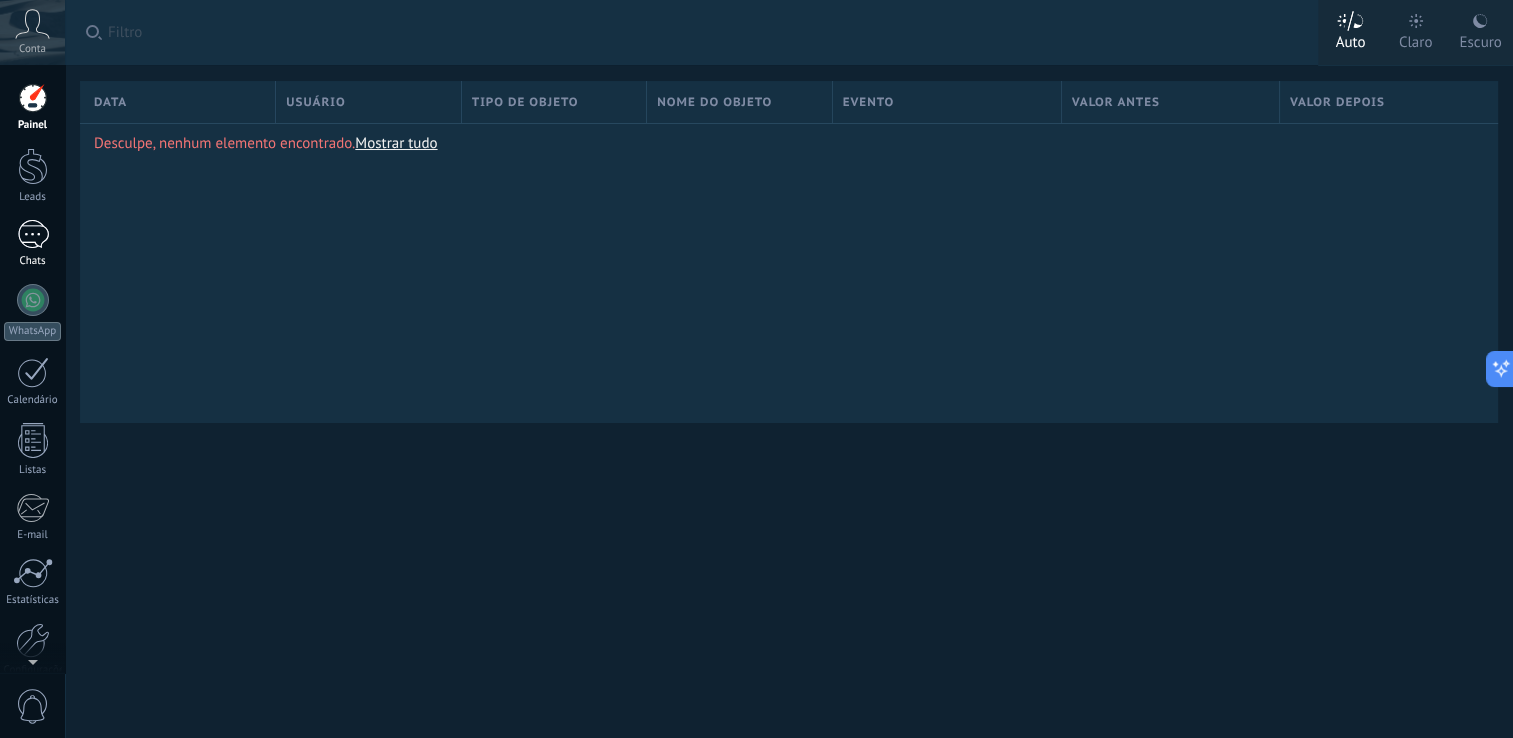 click at bounding box center [33, 234] 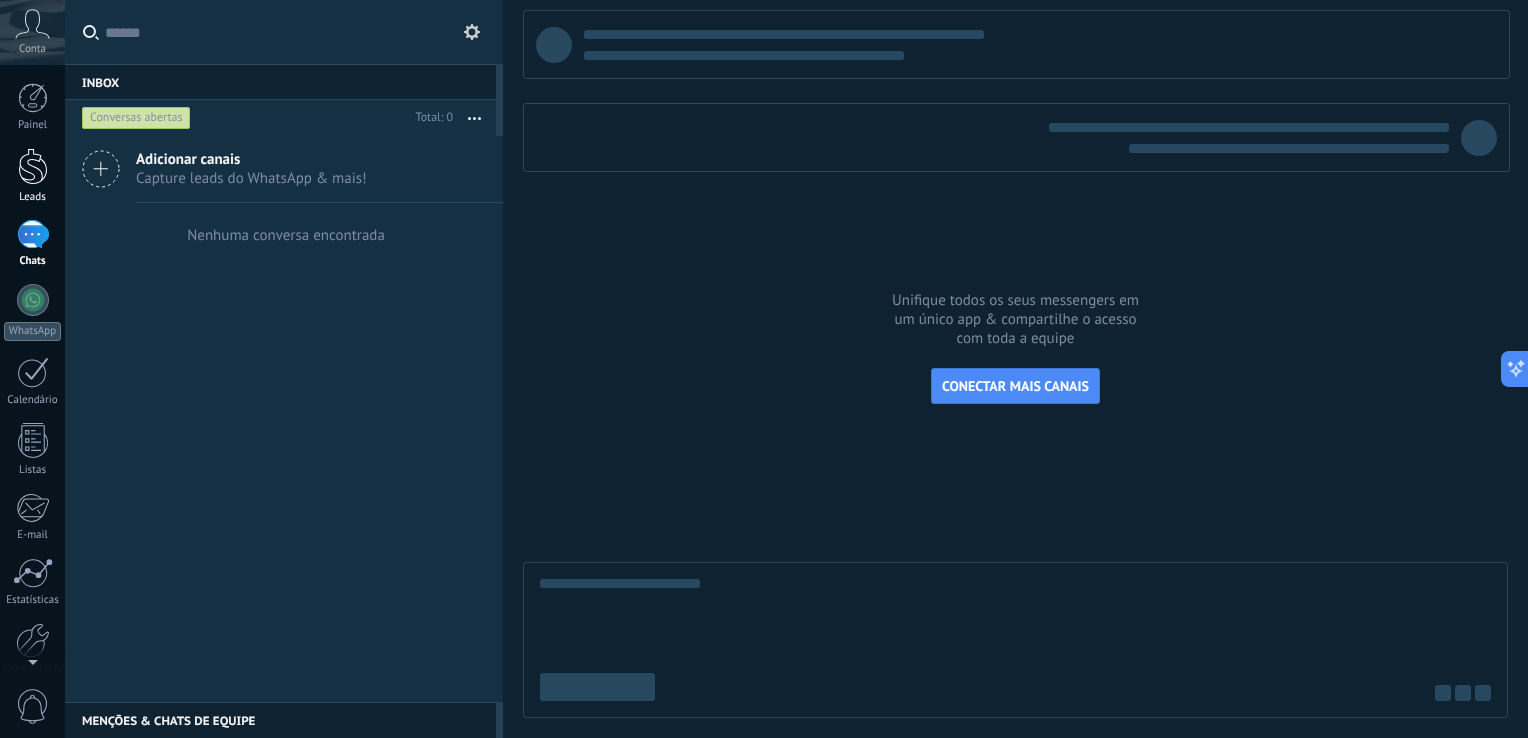 click at bounding box center (33, 166) 